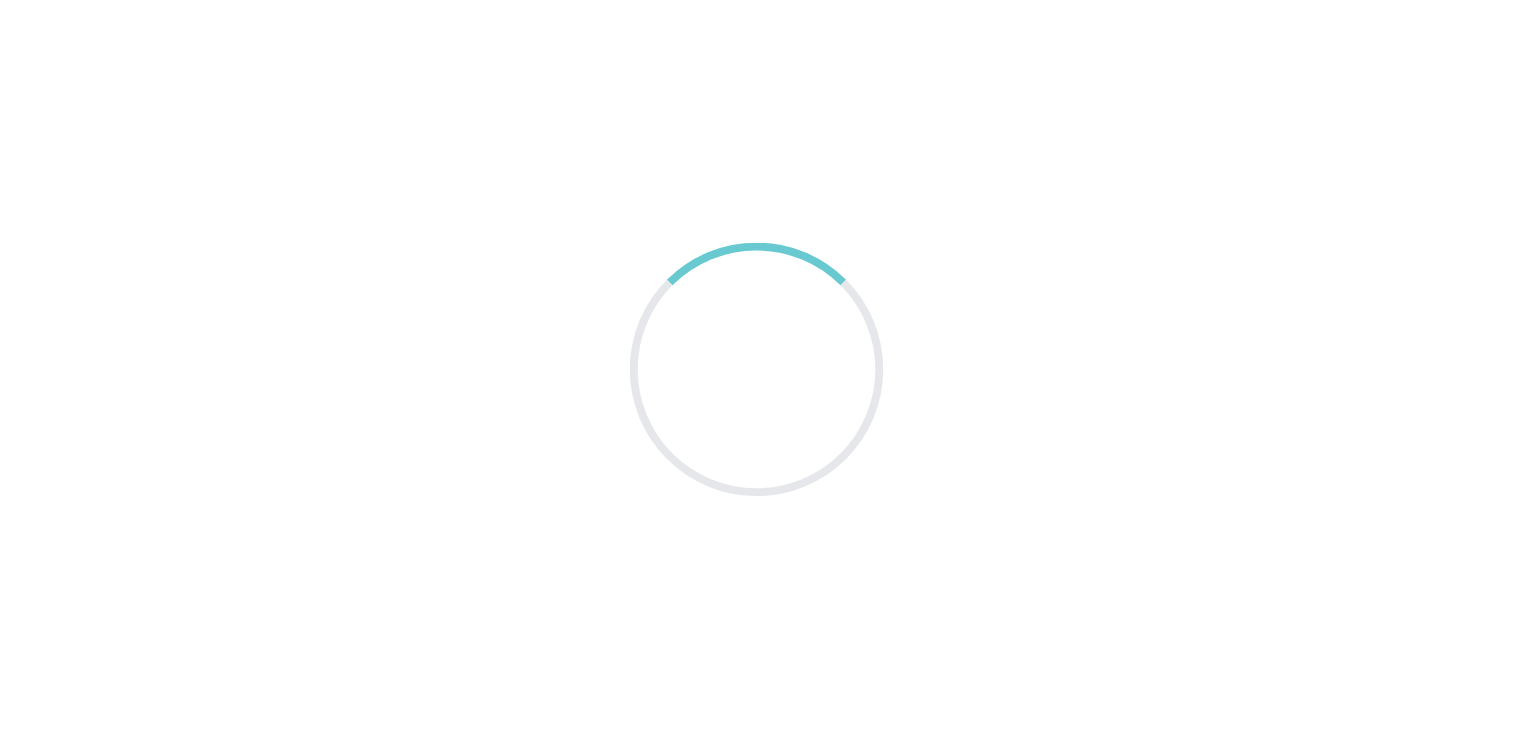scroll, scrollTop: 0, scrollLeft: 0, axis: both 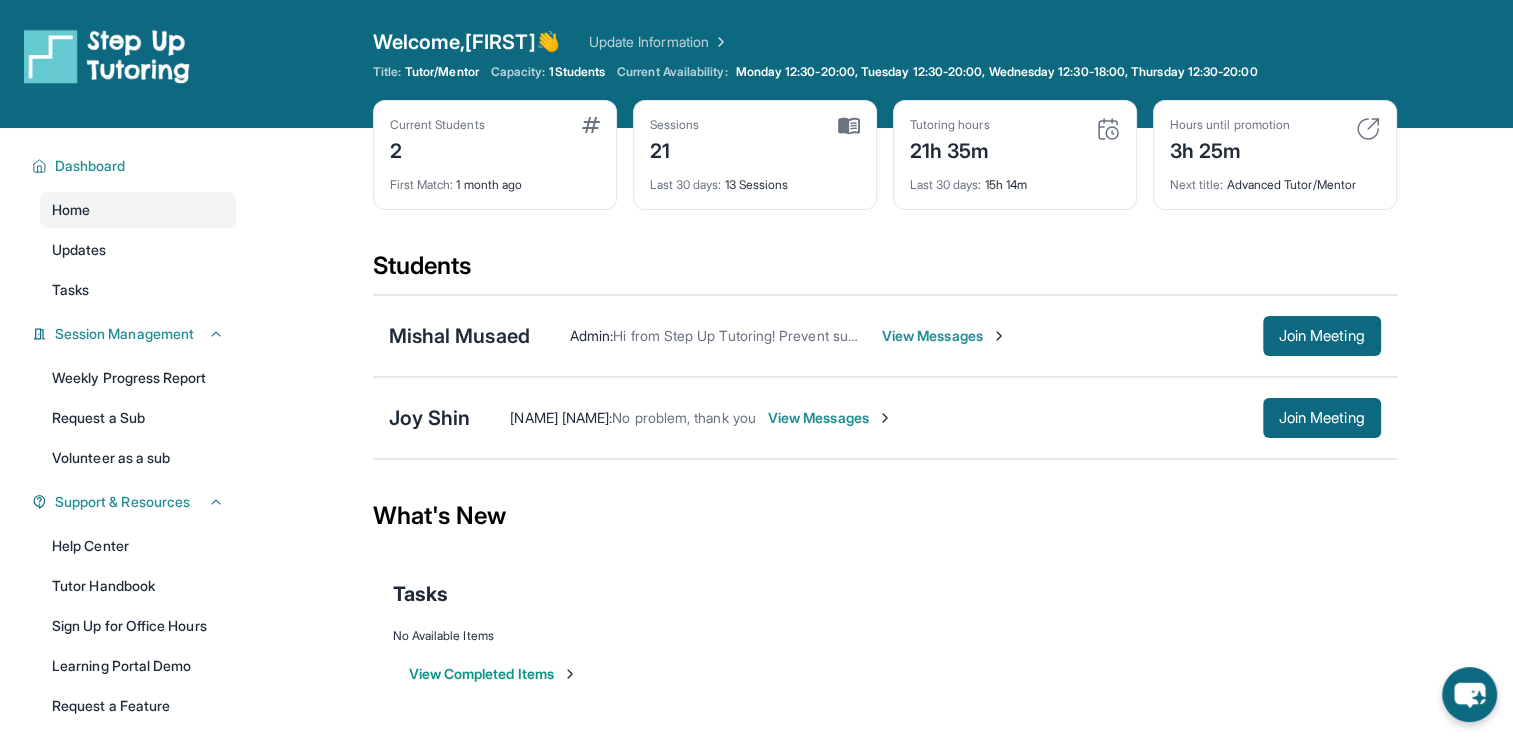 click on "View Messages" at bounding box center [944, 336] 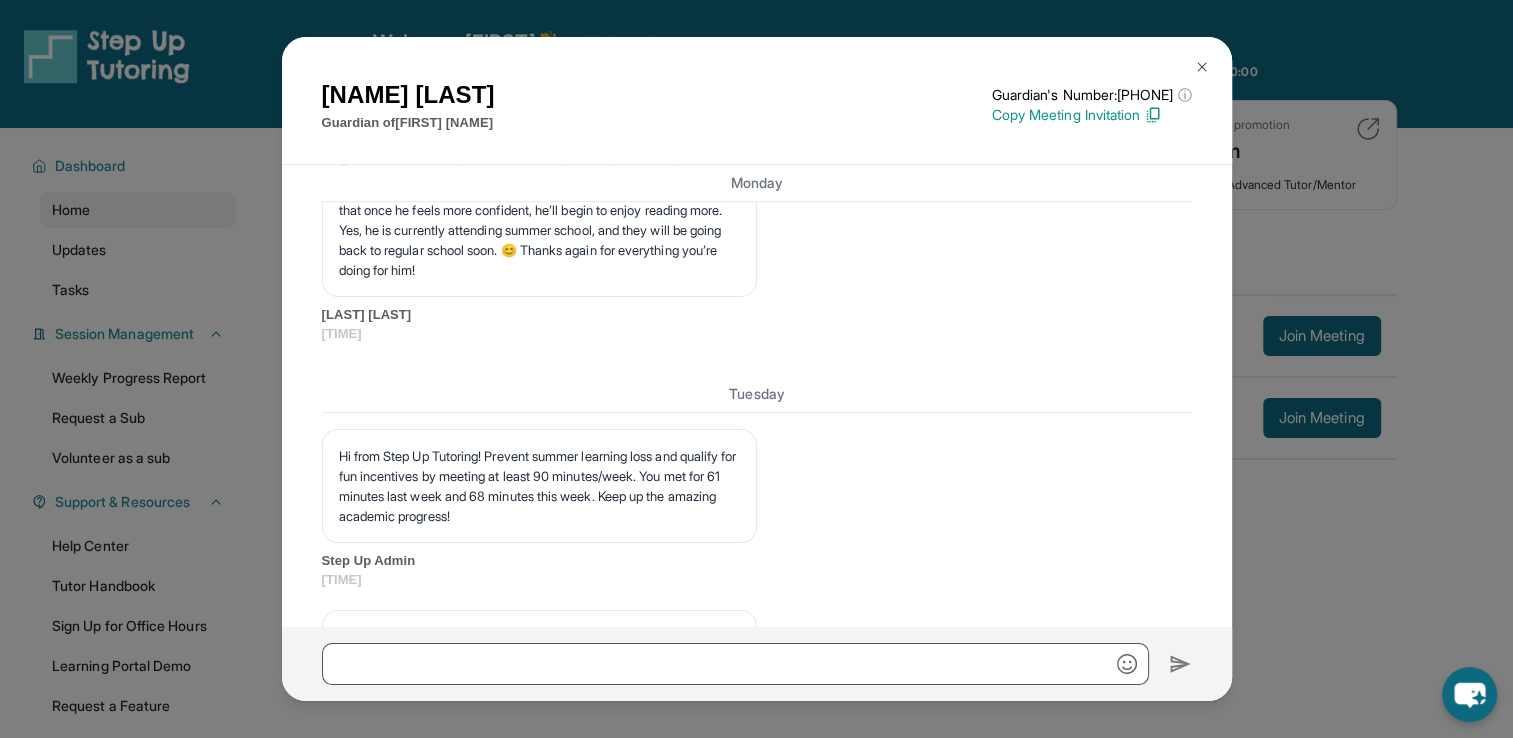 scroll, scrollTop: 16496, scrollLeft: 0, axis: vertical 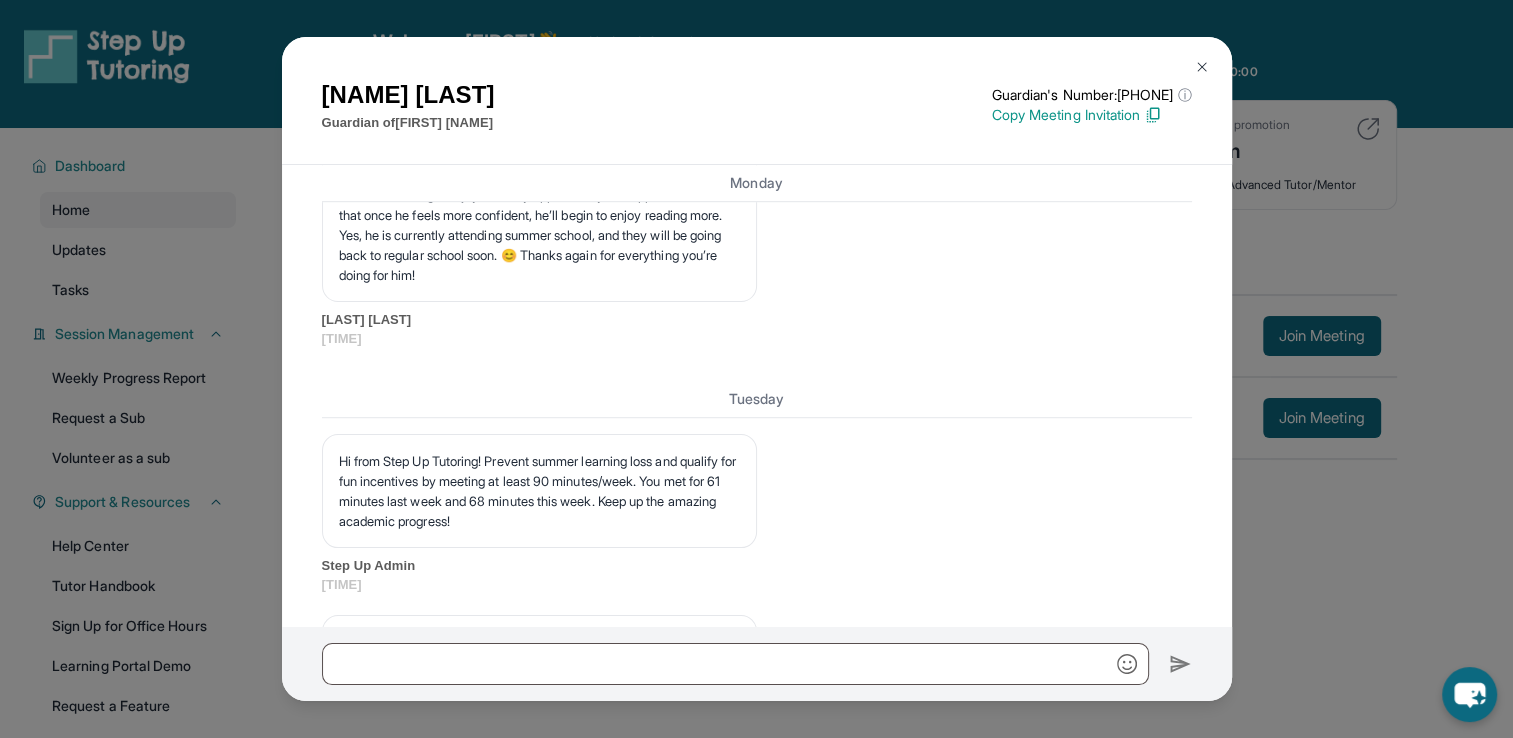 drag, startPoint x: 770, startPoint y: 326, endPoint x: 1064, endPoint y: 368, distance: 296.98486 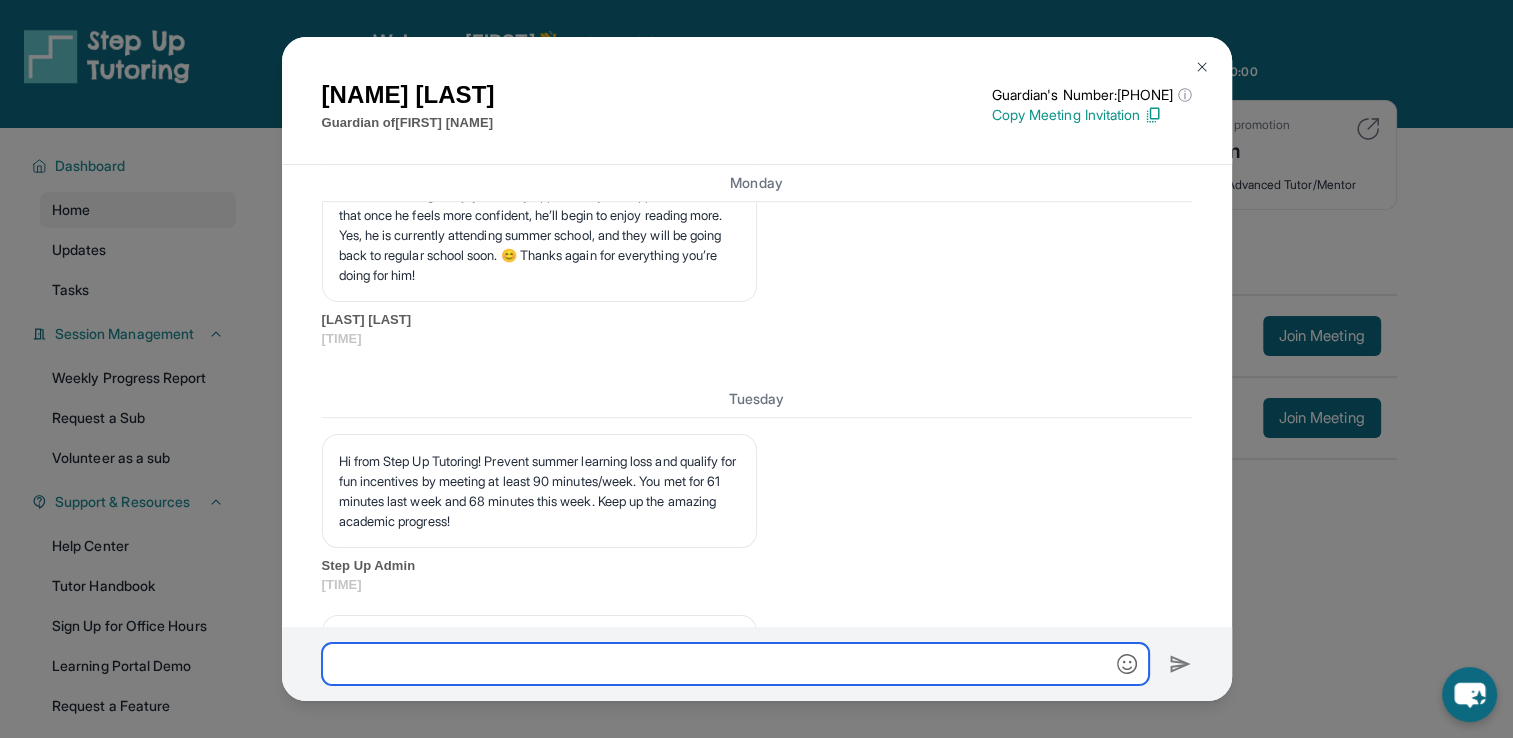 click at bounding box center (735, 664) 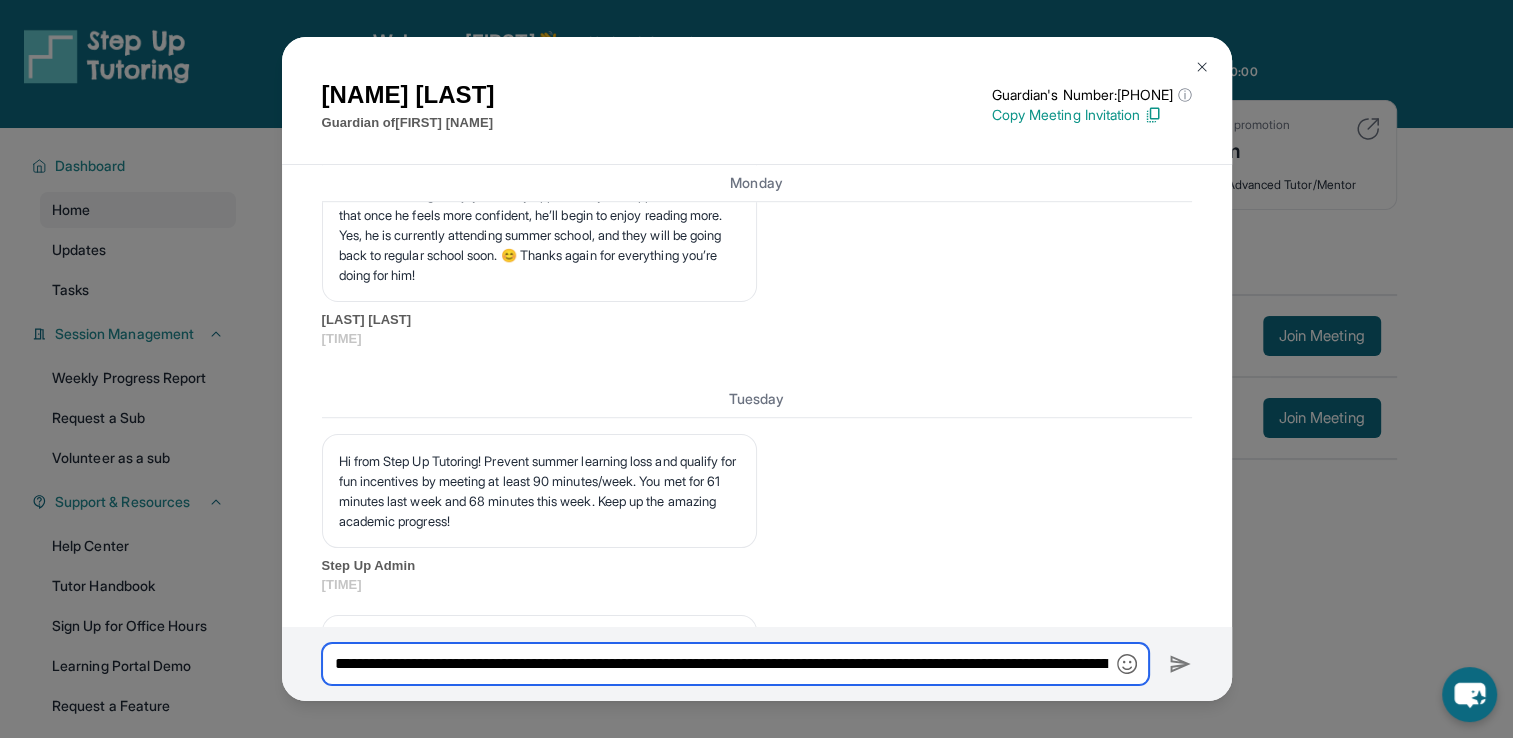 scroll, scrollTop: 0, scrollLeft: 516, axis: horizontal 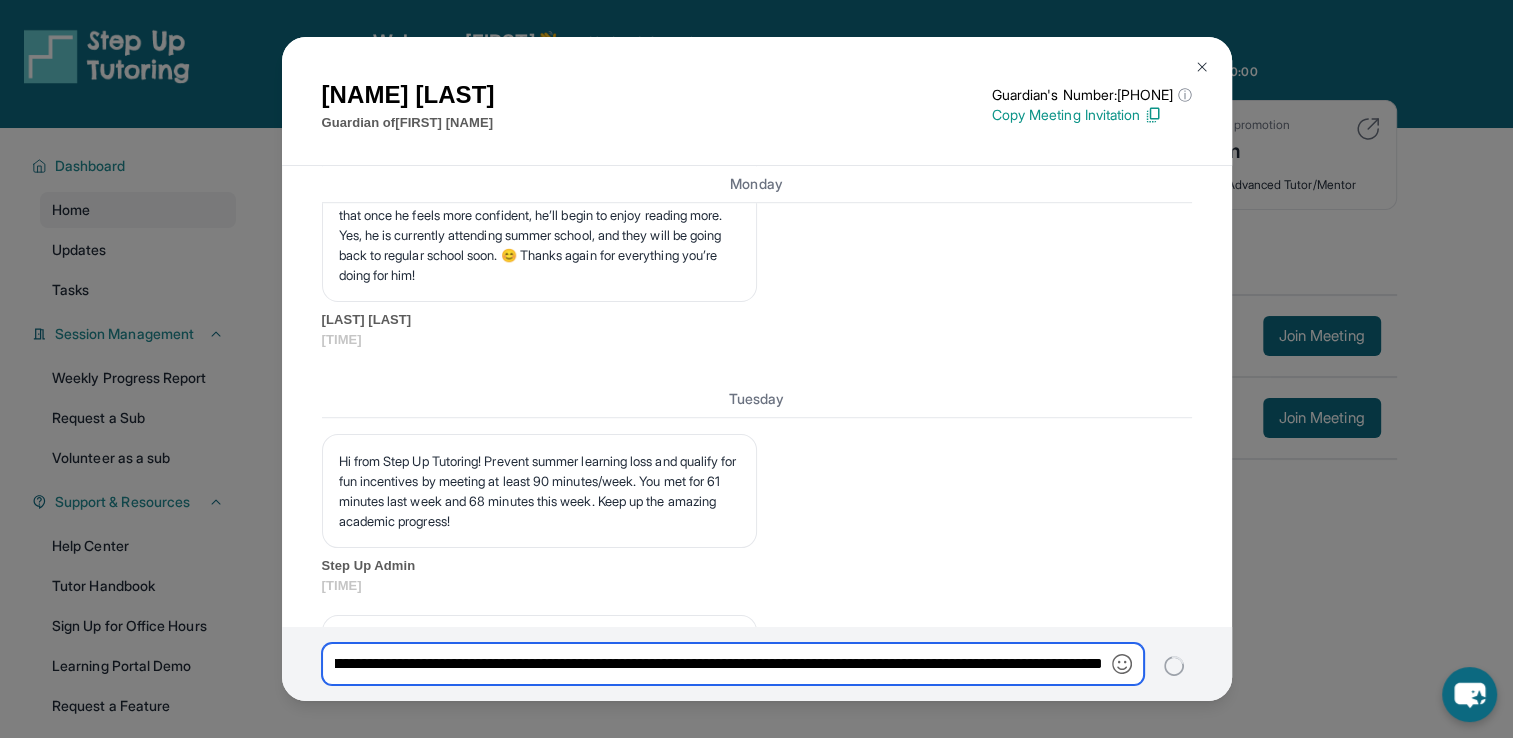 type 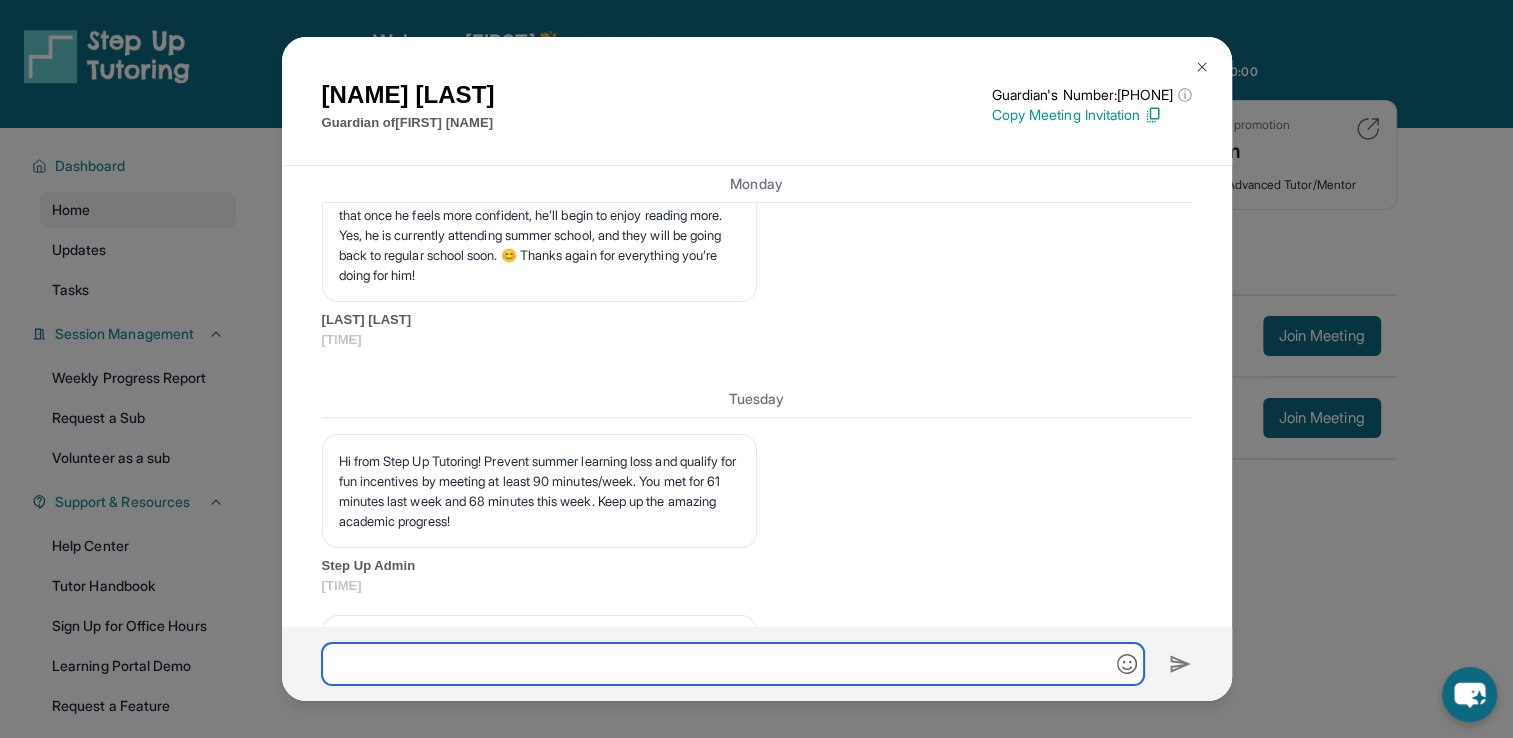 scroll, scrollTop: 0, scrollLeft: 0, axis: both 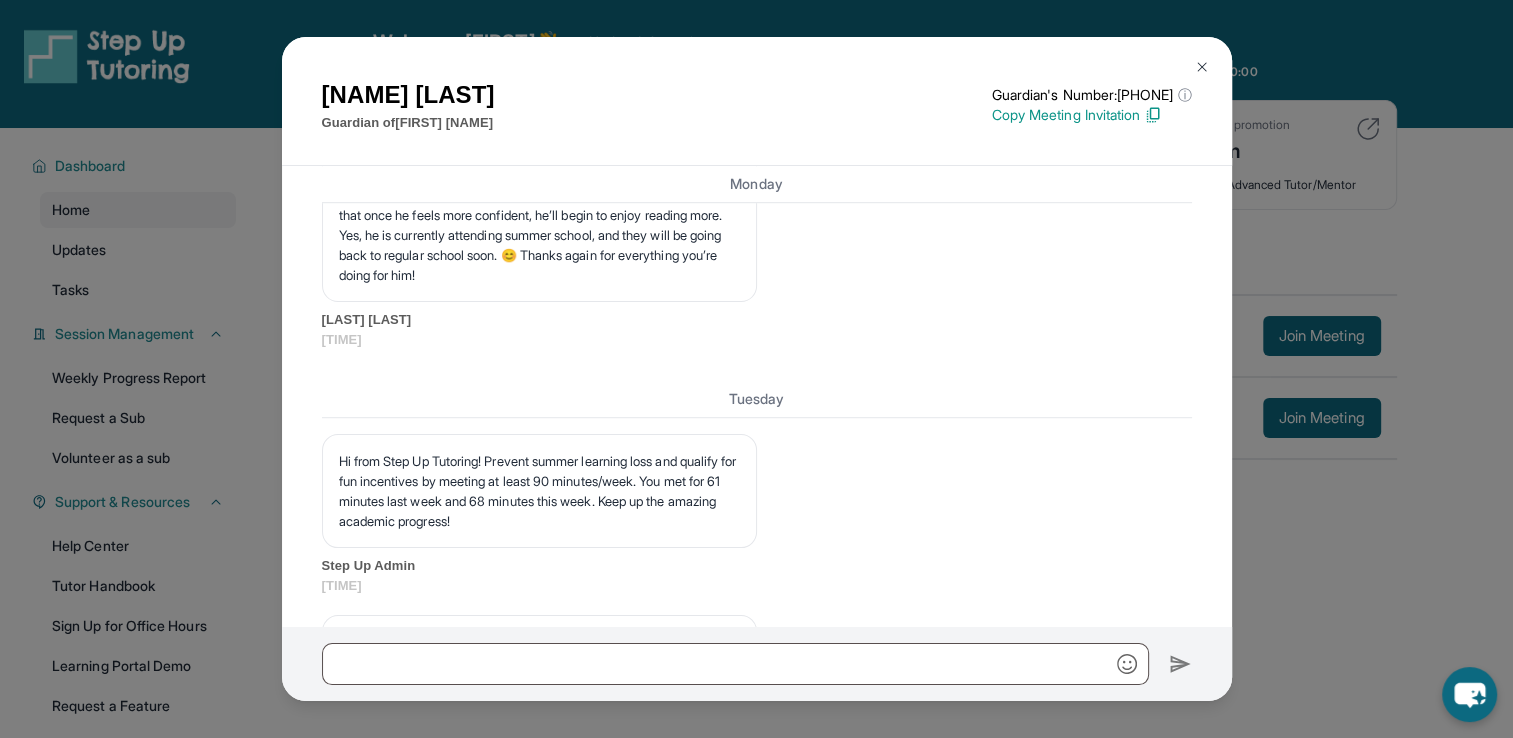 click at bounding box center (1202, 67) 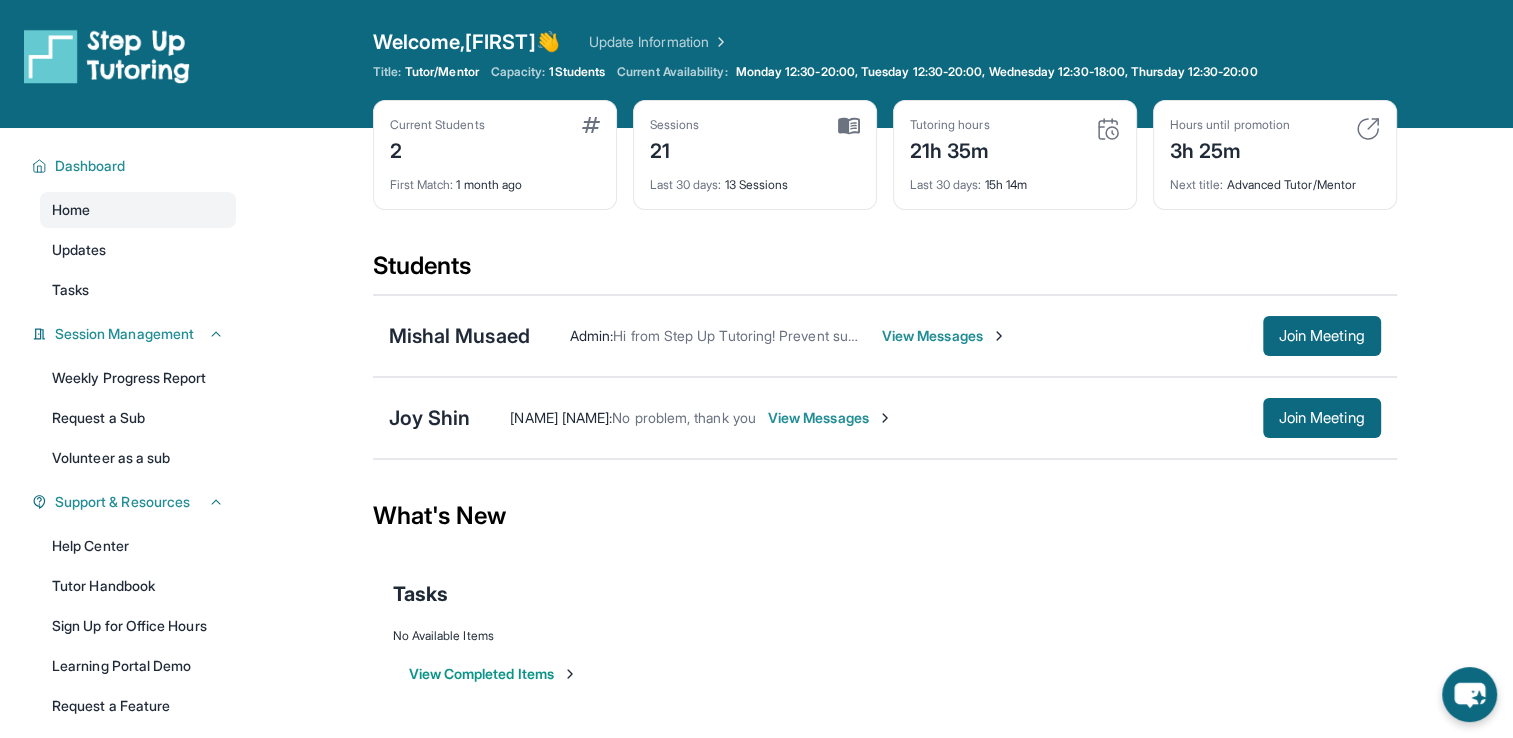 click on "View Messages" at bounding box center (830, 418) 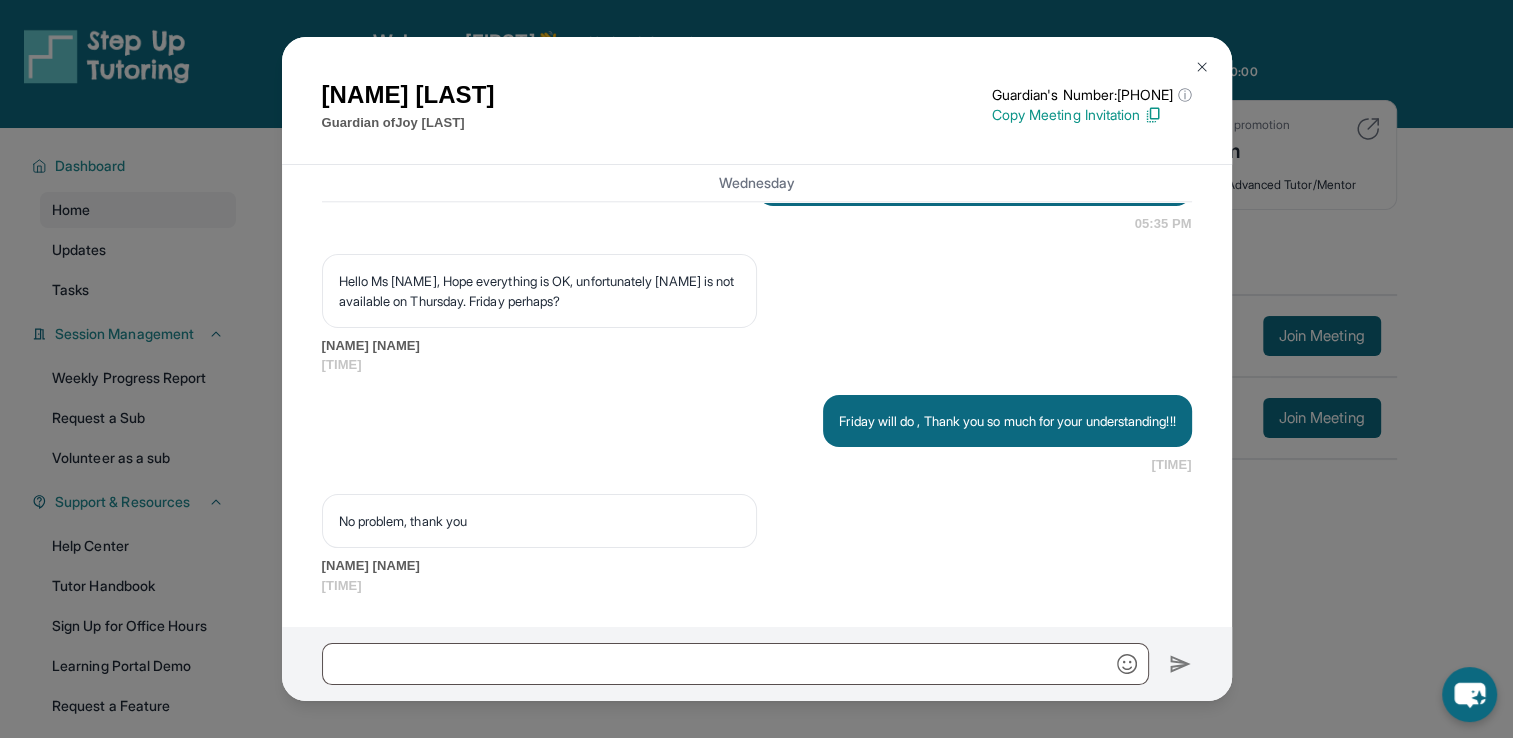 scroll, scrollTop: 17893, scrollLeft: 0, axis: vertical 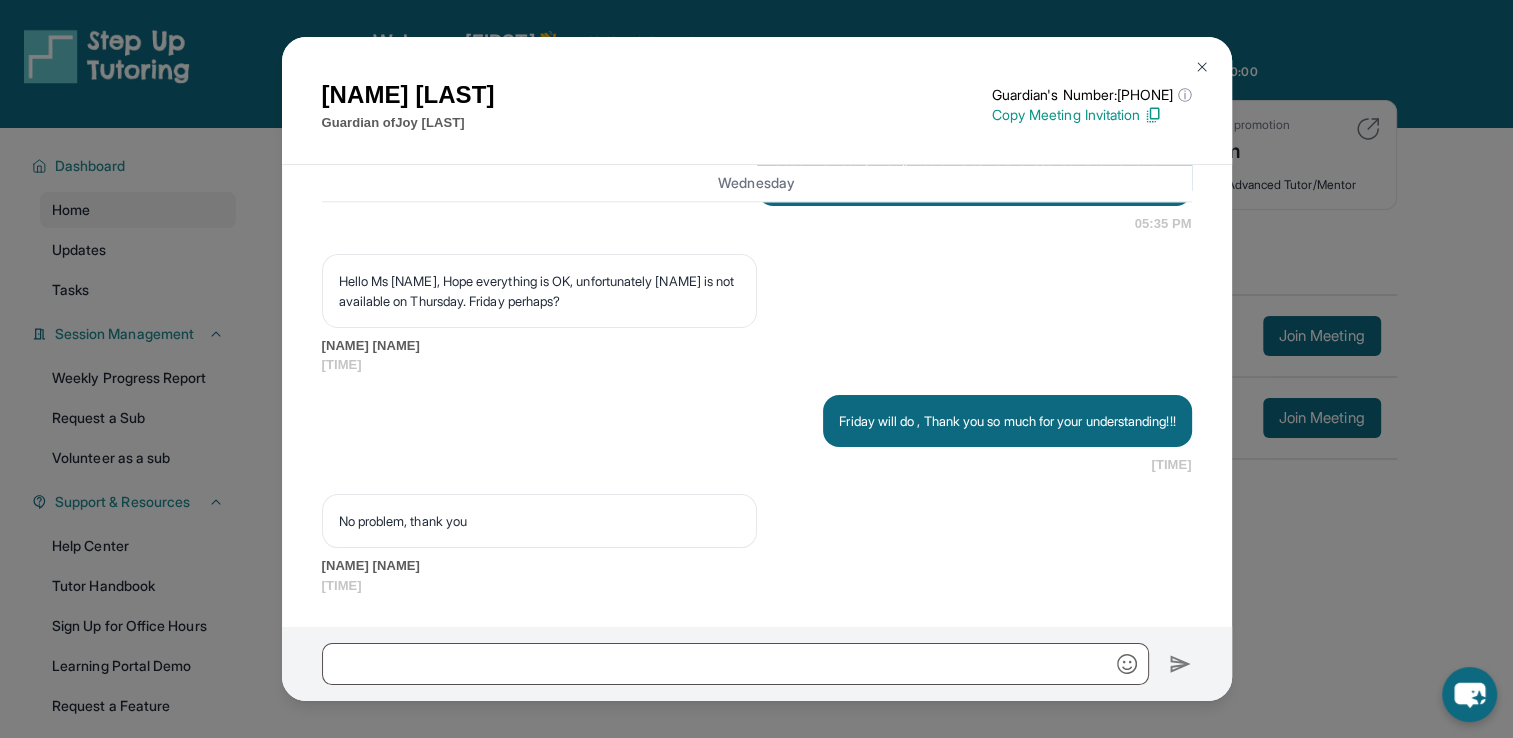 drag, startPoint x: 764, startPoint y: 264, endPoint x: 854, endPoint y: 328, distance: 110.4355 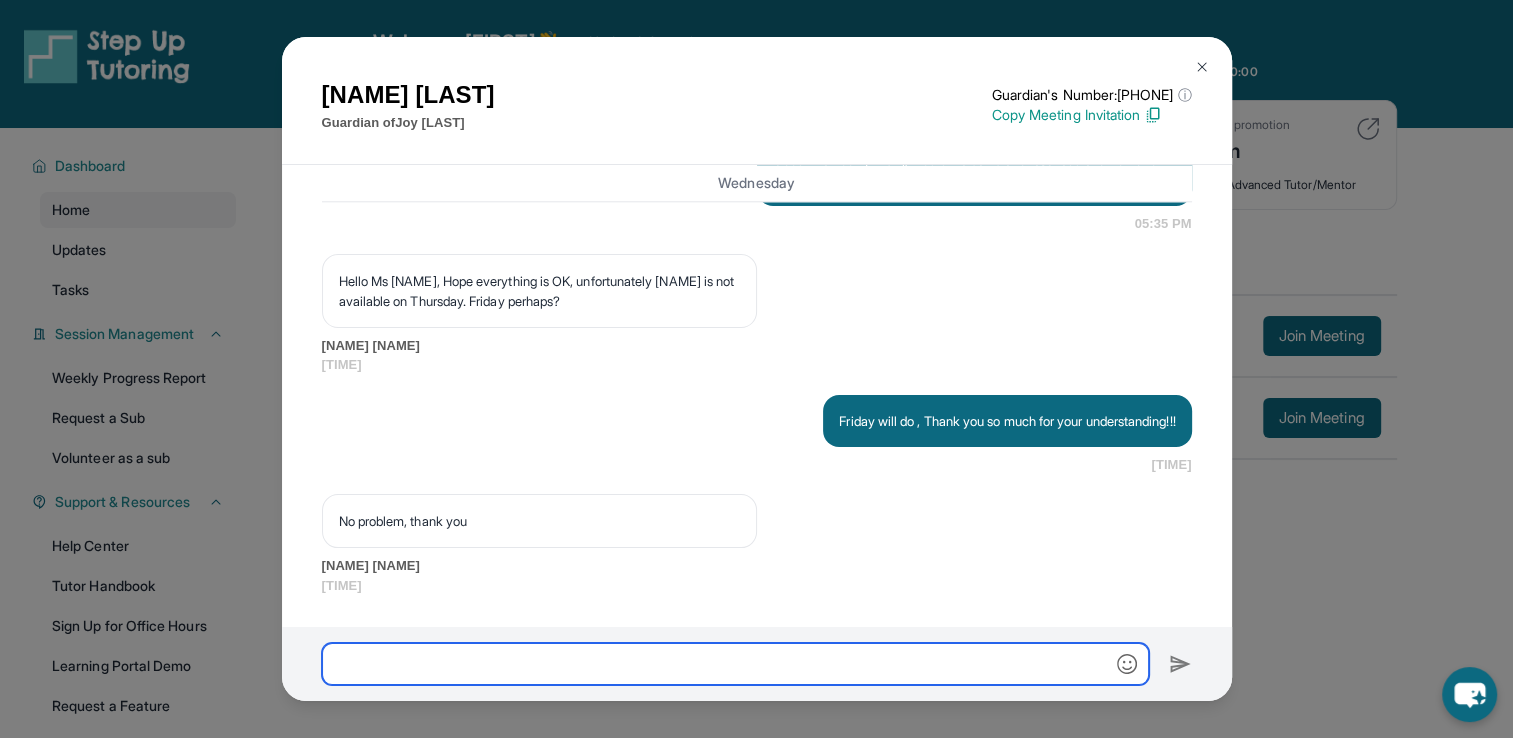 click at bounding box center [735, 664] 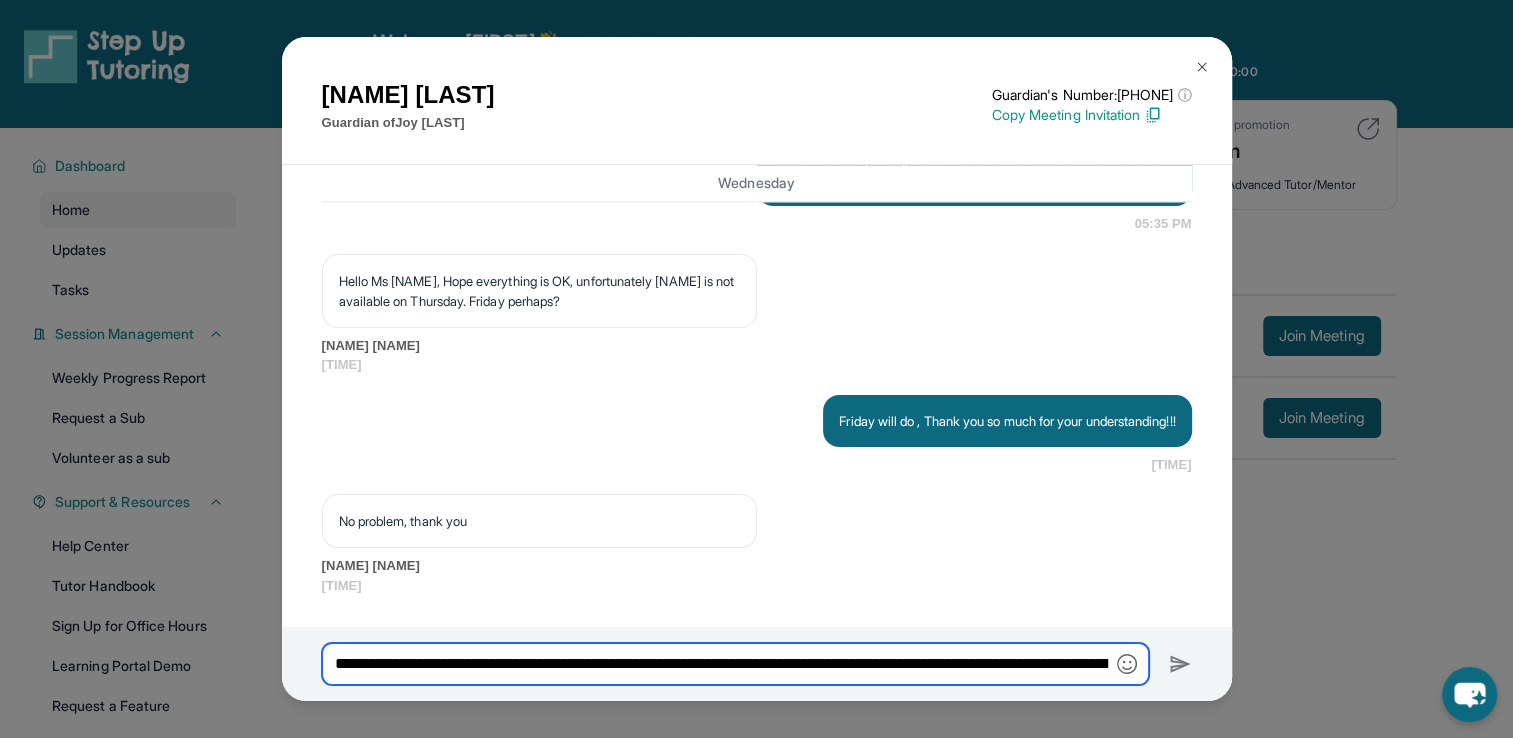 scroll, scrollTop: 0, scrollLeft: 662, axis: horizontal 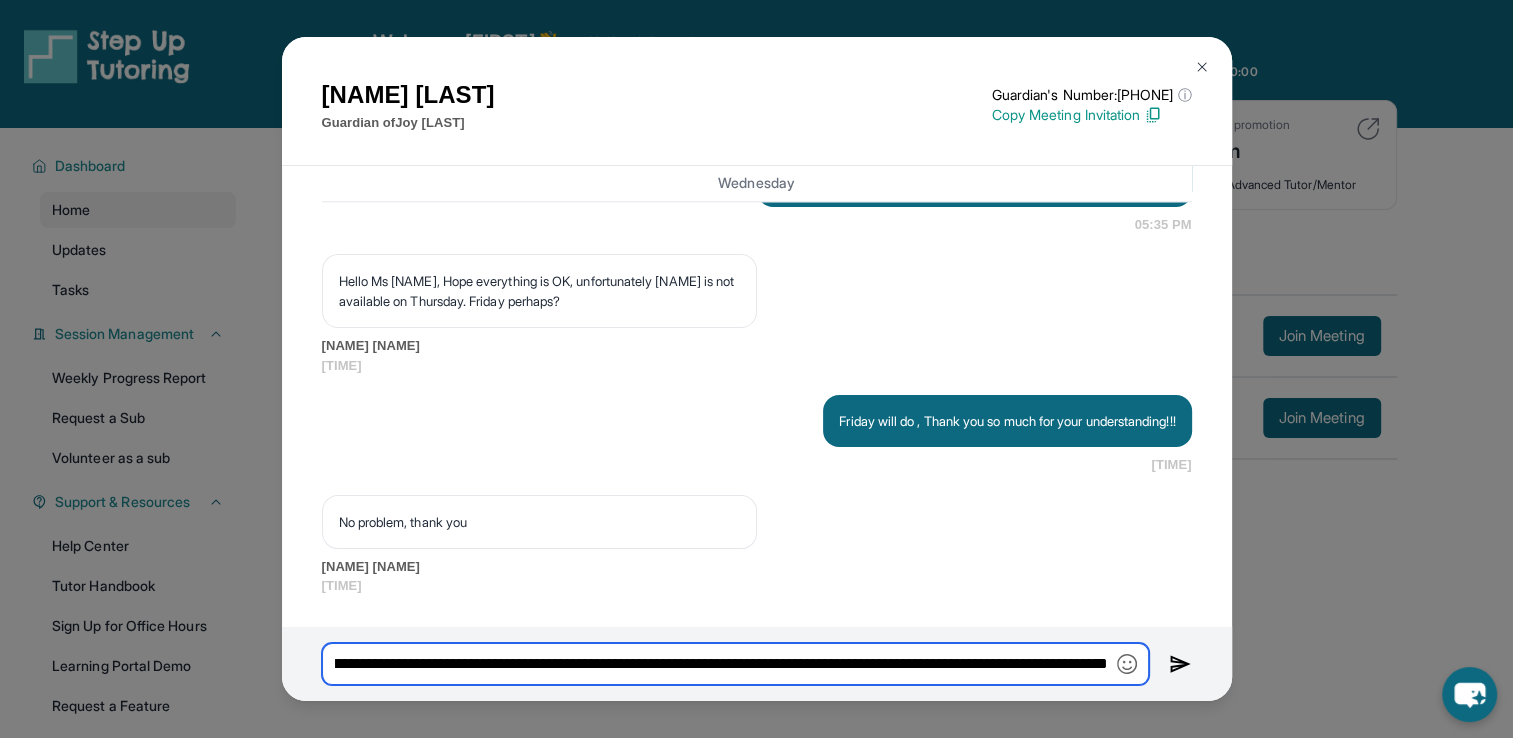 type on "**********" 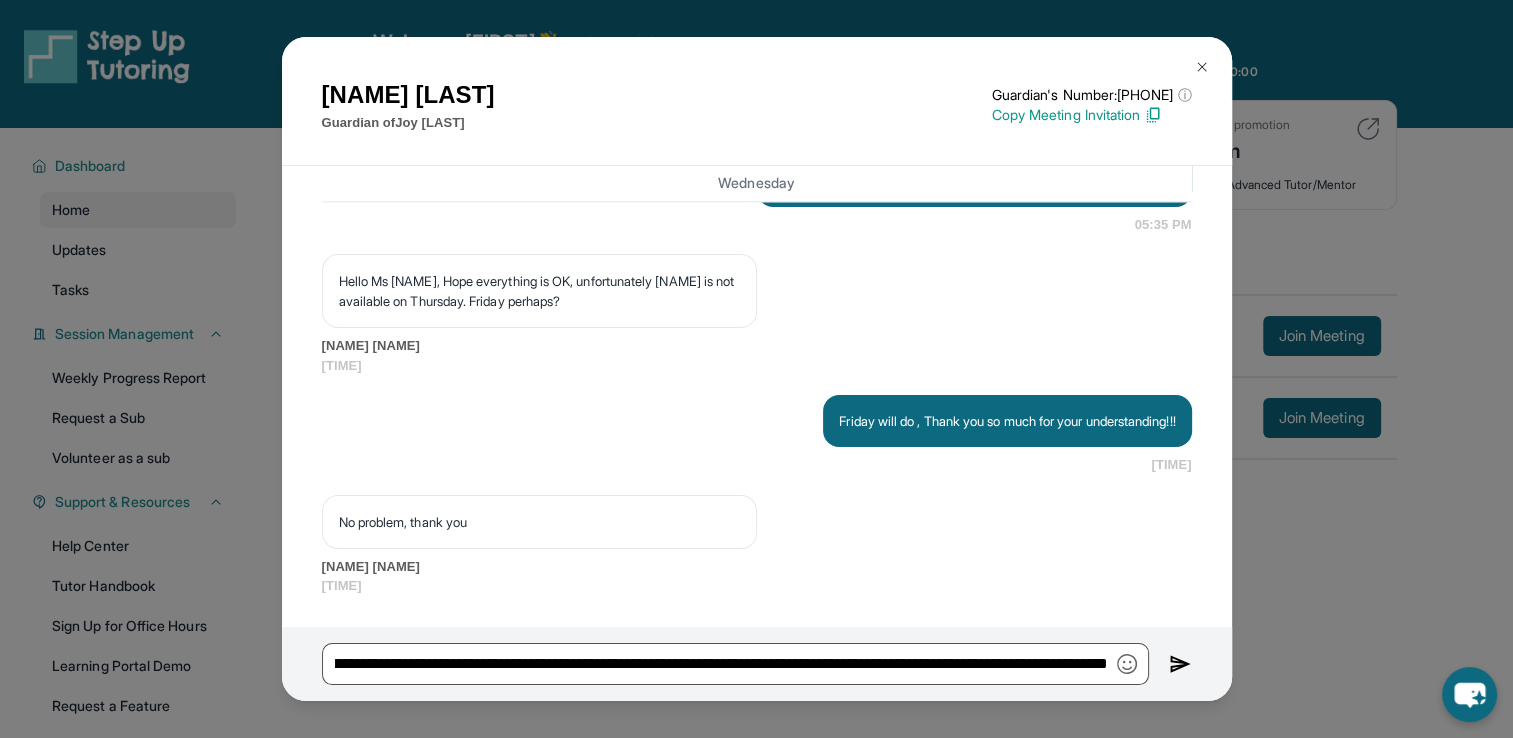 scroll, scrollTop: 0, scrollLeft: 0, axis: both 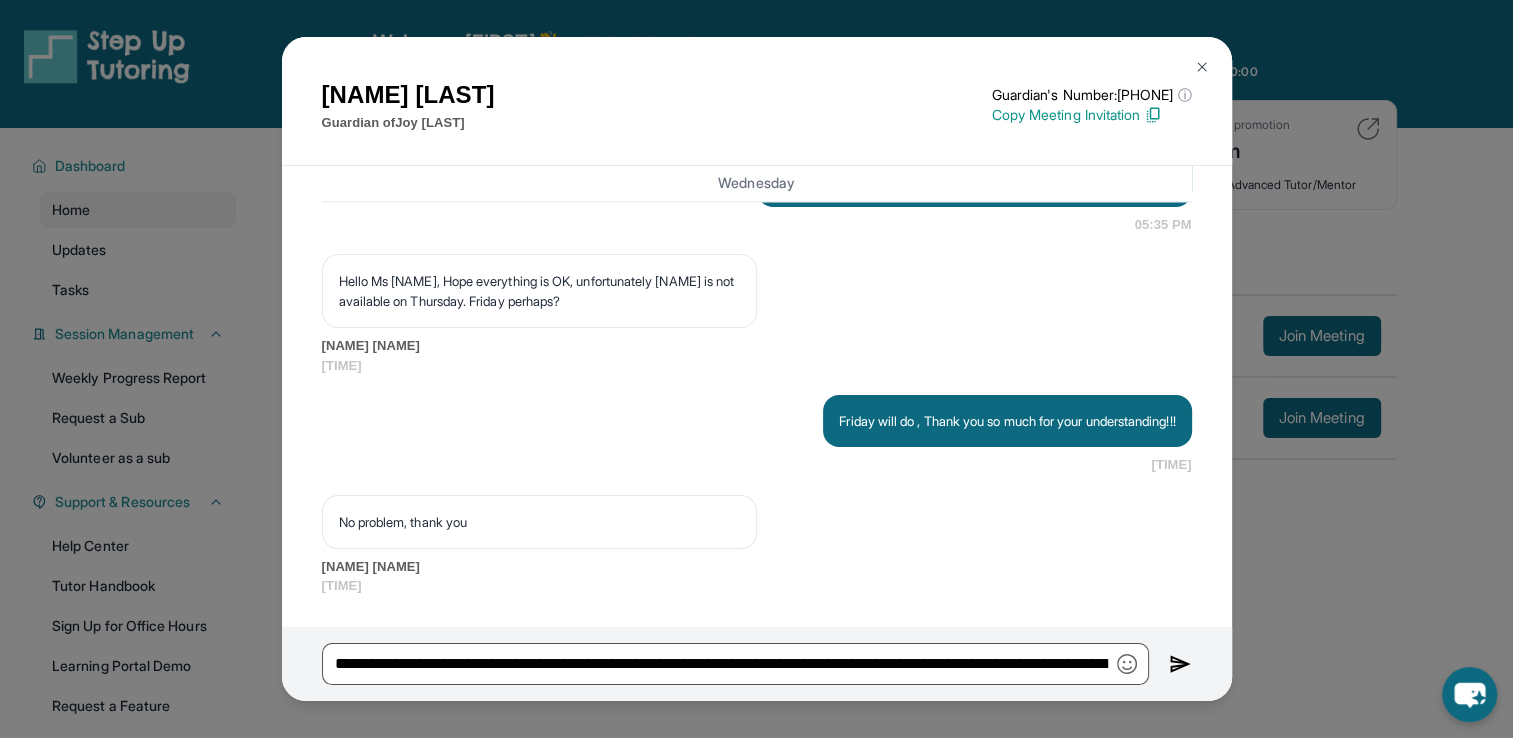 click at bounding box center [1180, 664] 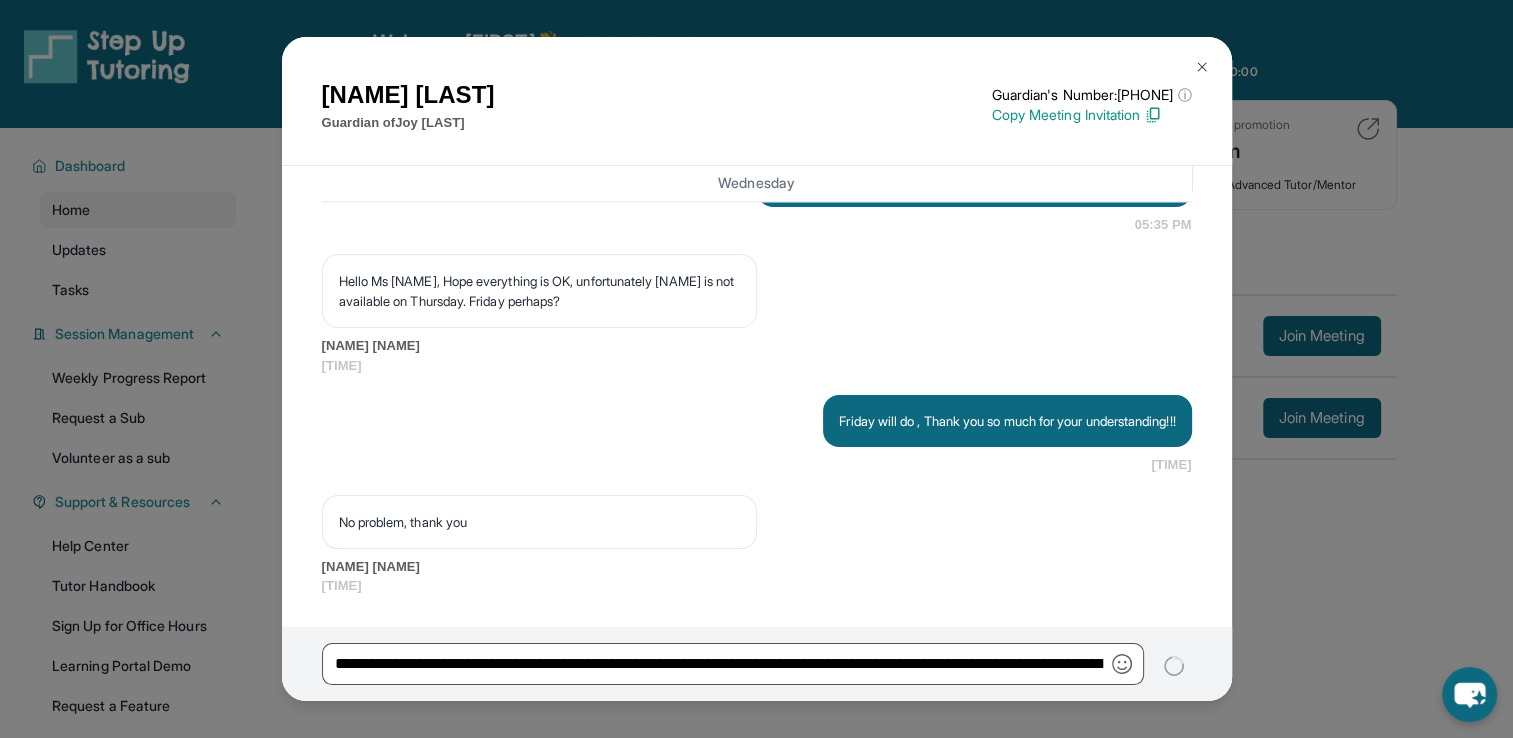 type 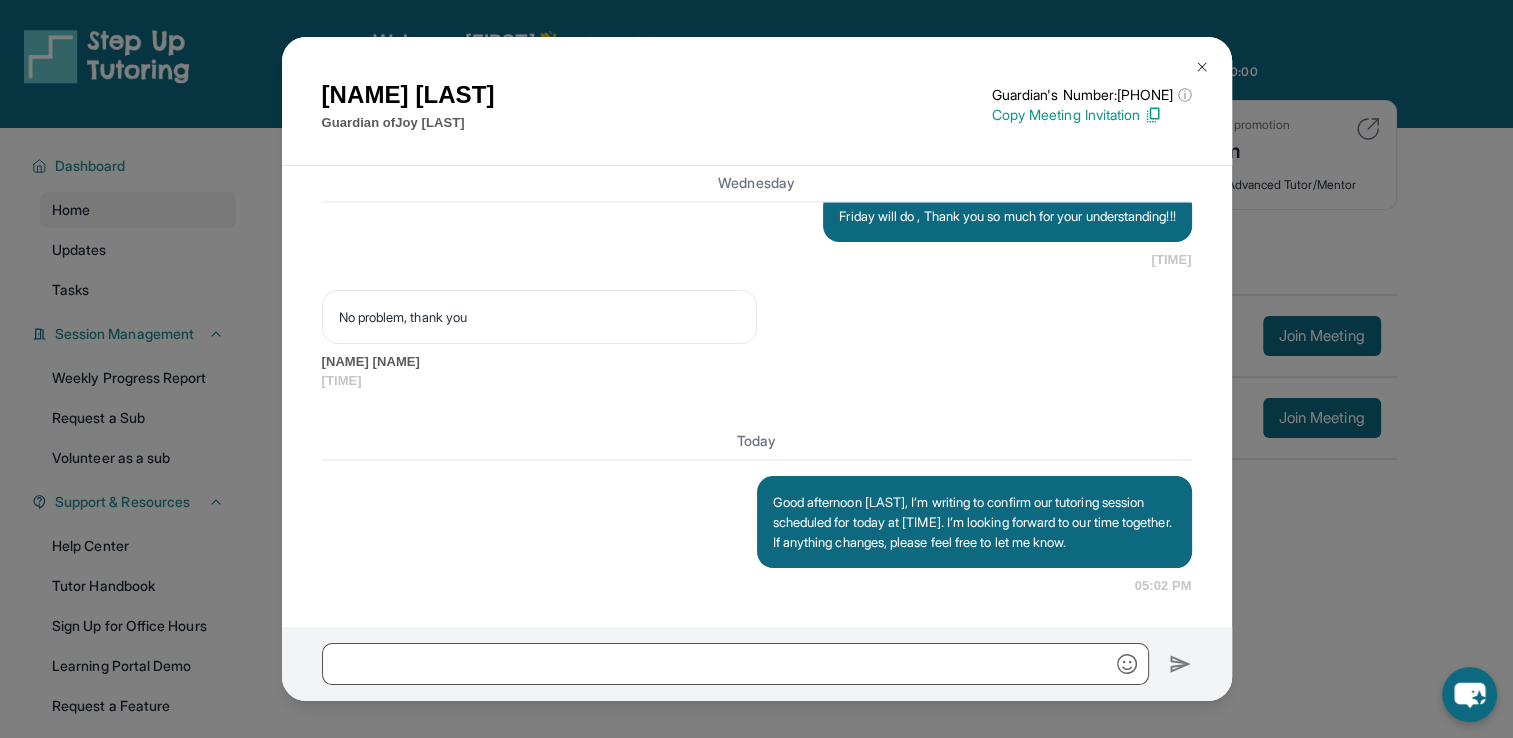 scroll, scrollTop: 18380, scrollLeft: 0, axis: vertical 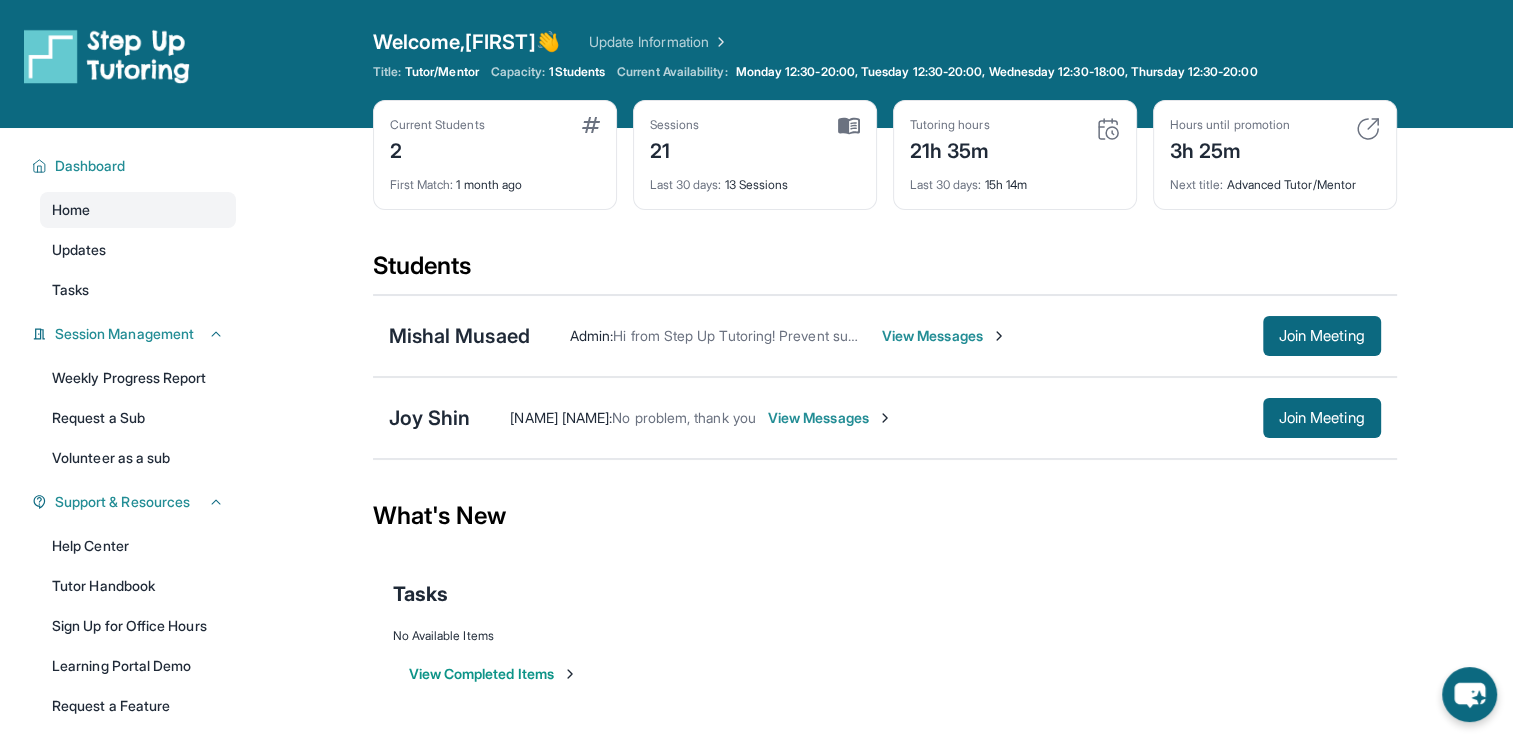 click on "View Messages" at bounding box center (944, 336) 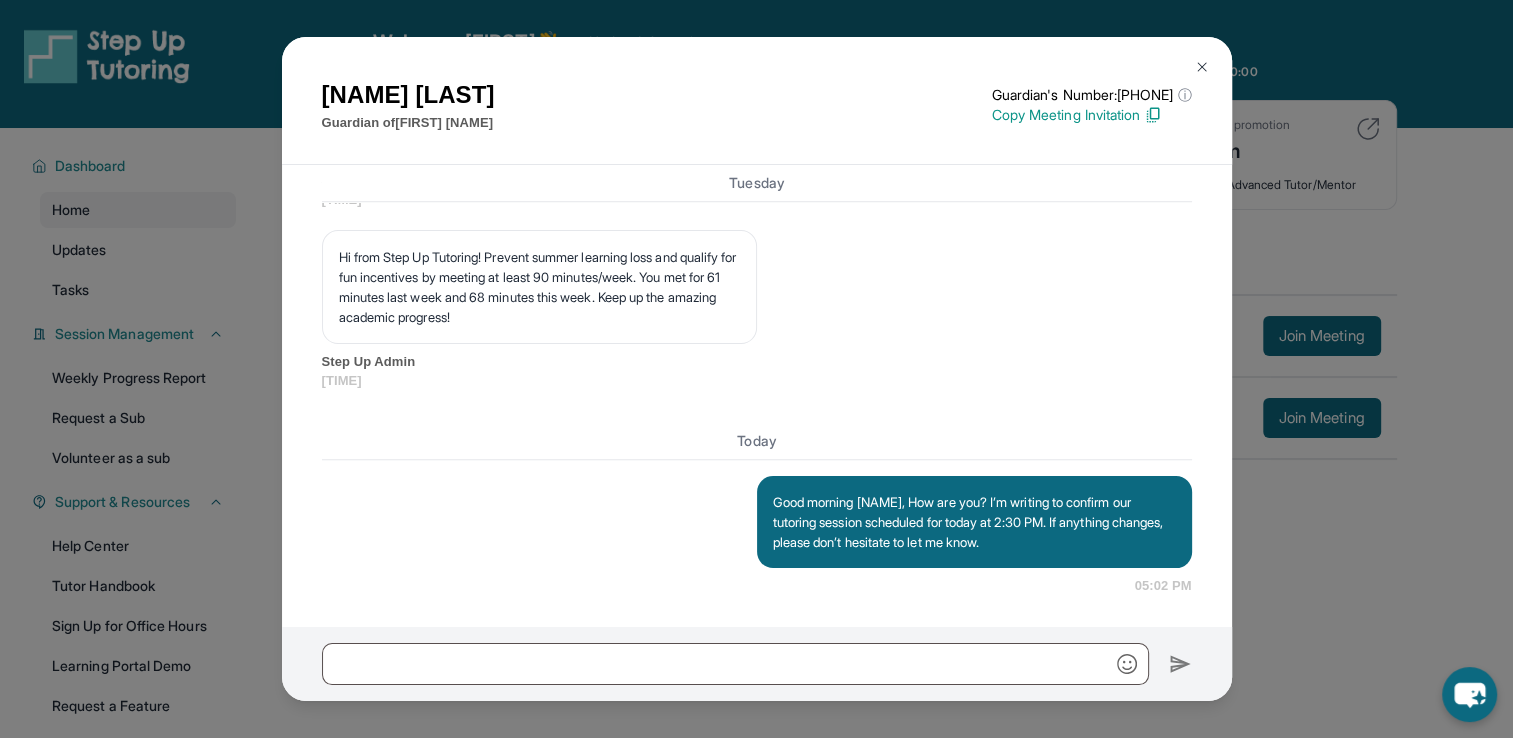 scroll, scrollTop: 17633, scrollLeft: 0, axis: vertical 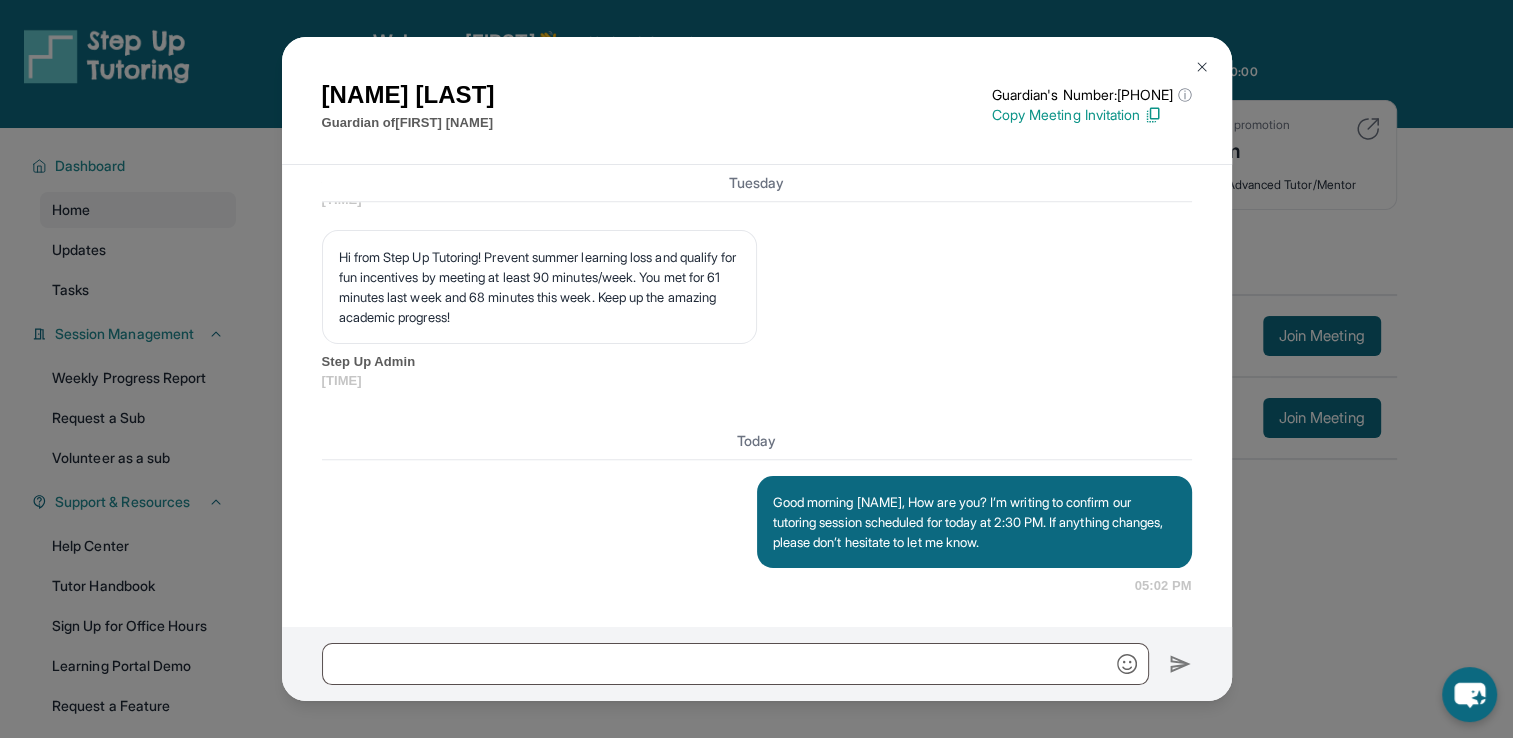 click at bounding box center (1202, 67) 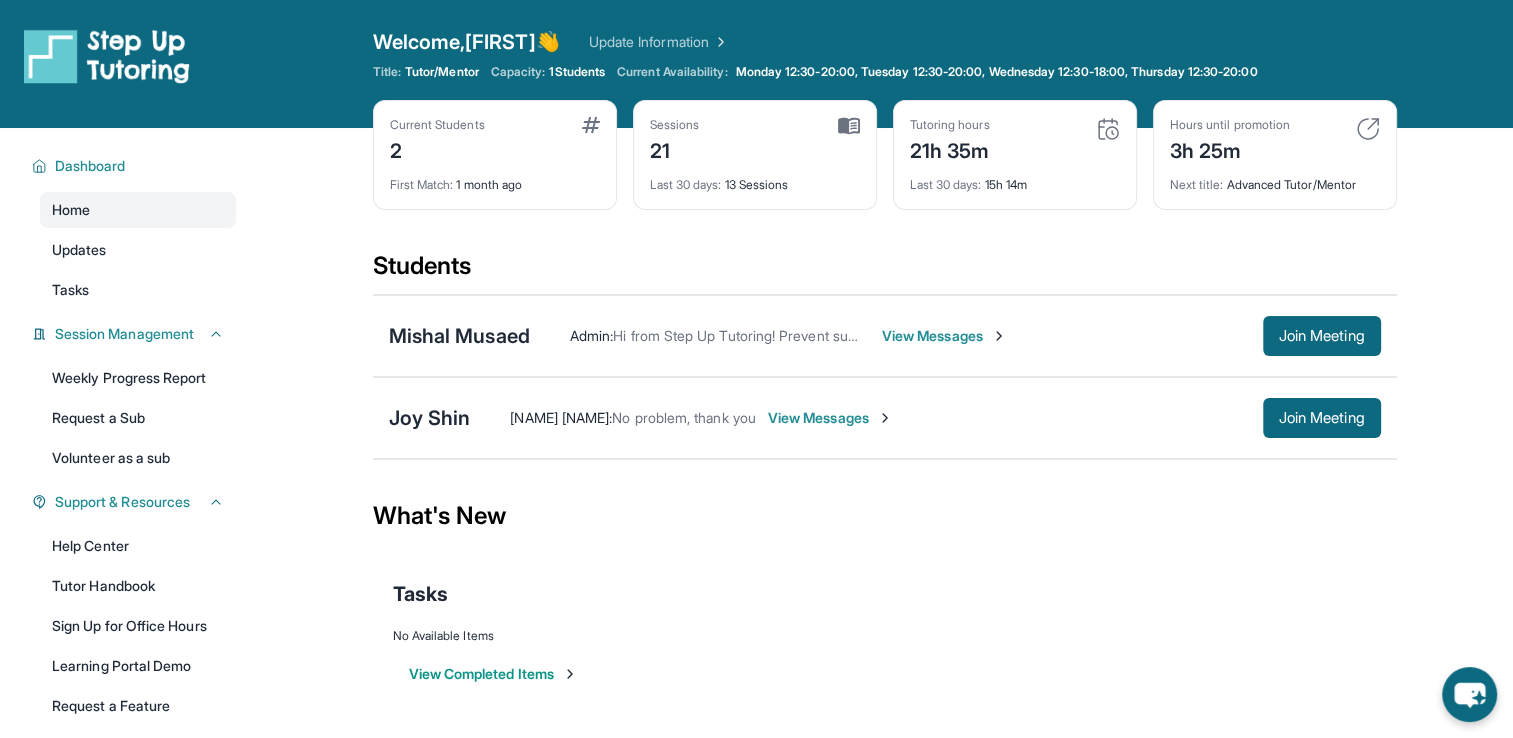 click on "View Messages" at bounding box center (830, 418) 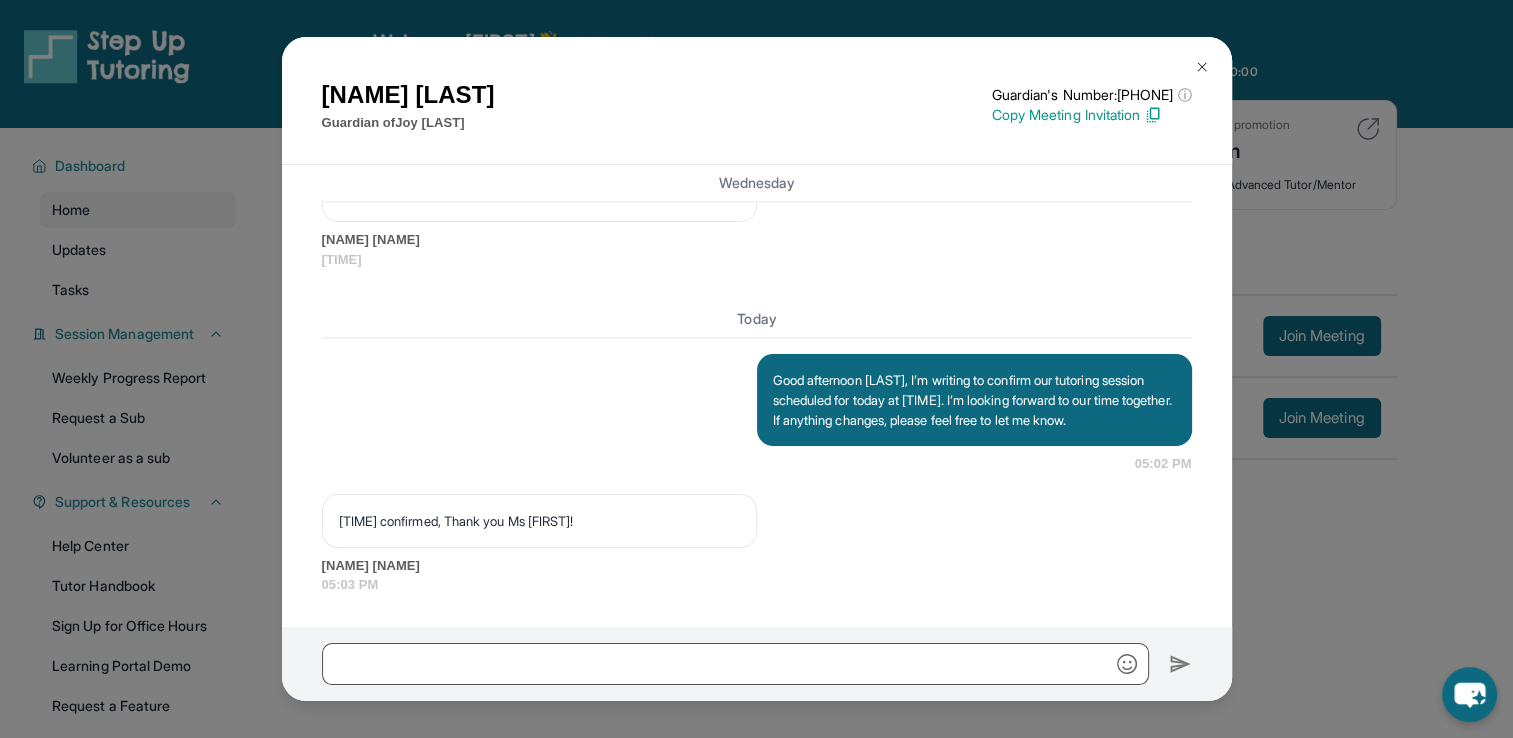 scroll, scrollTop: 18501, scrollLeft: 0, axis: vertical 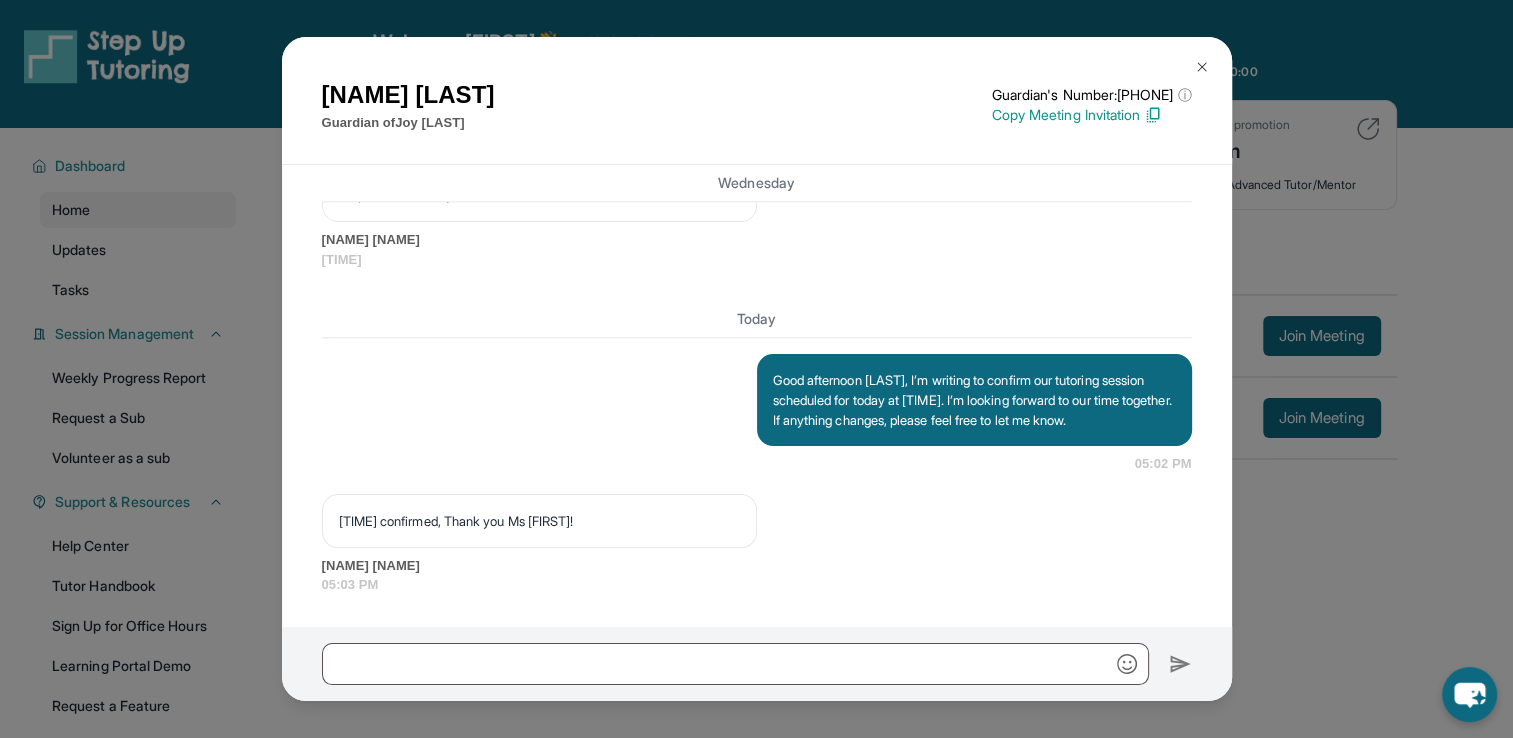 click at bounding box center [1202, 67] 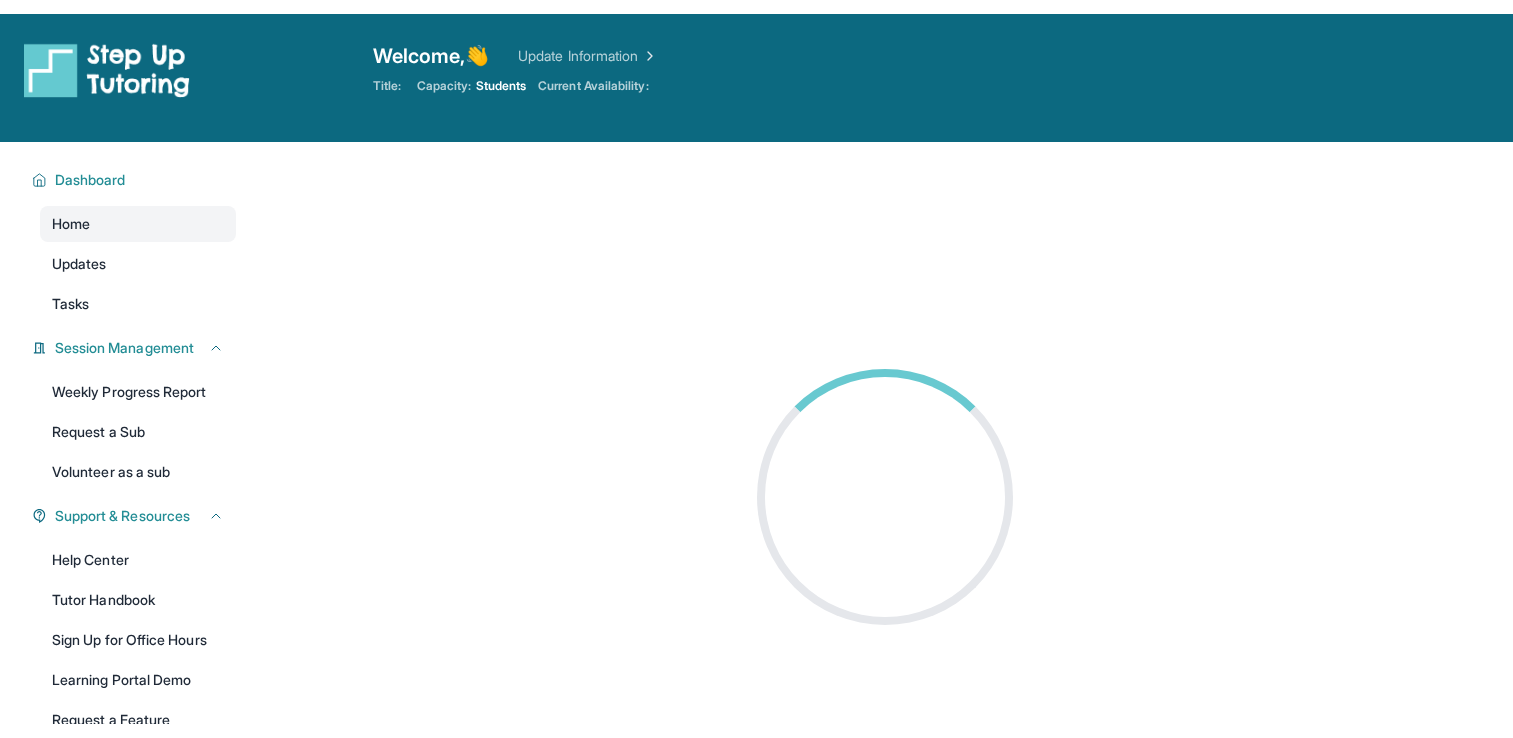scroll, scrollTop: 0, scrollLeft: 0, axis: both 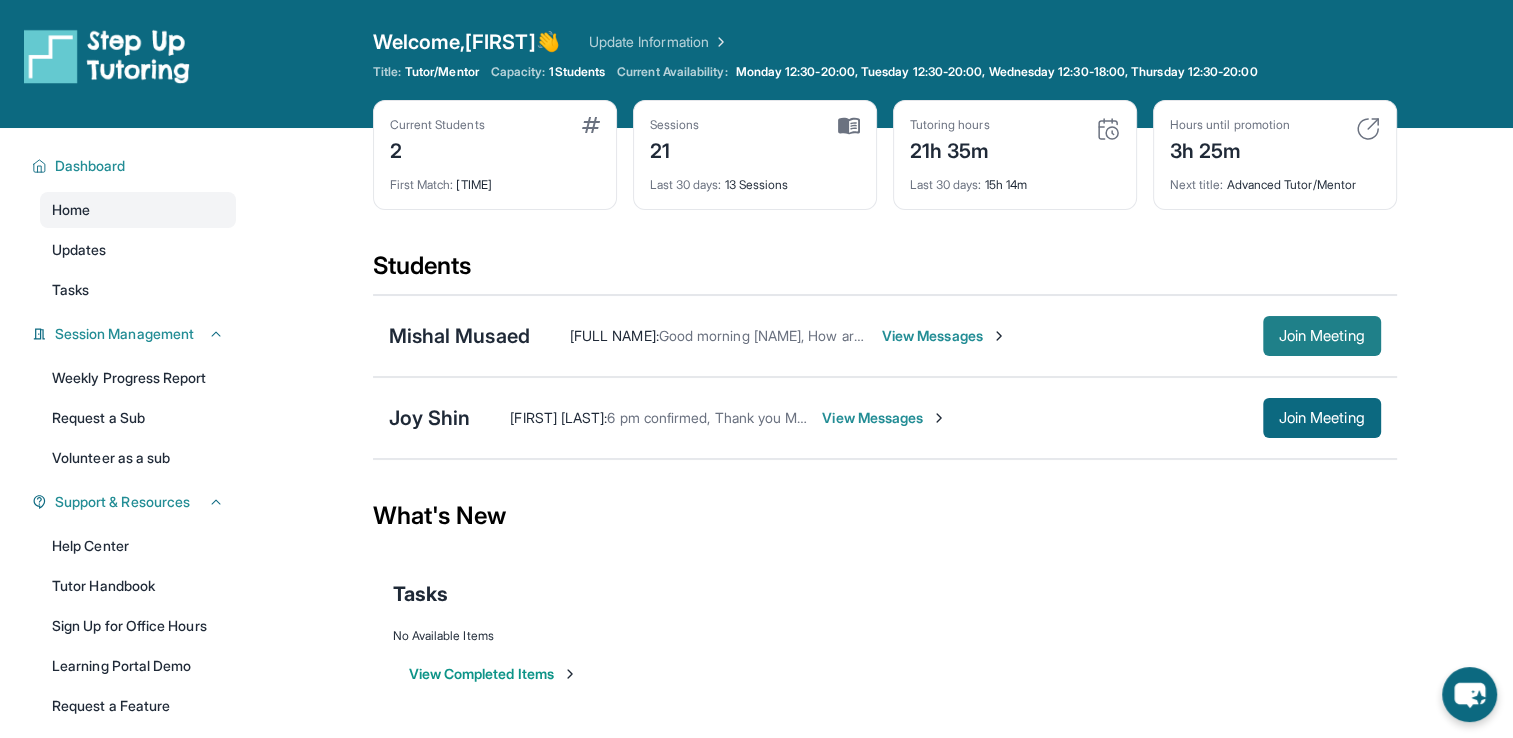 click on "Join Meeting" at bounding box center [1322, 336] 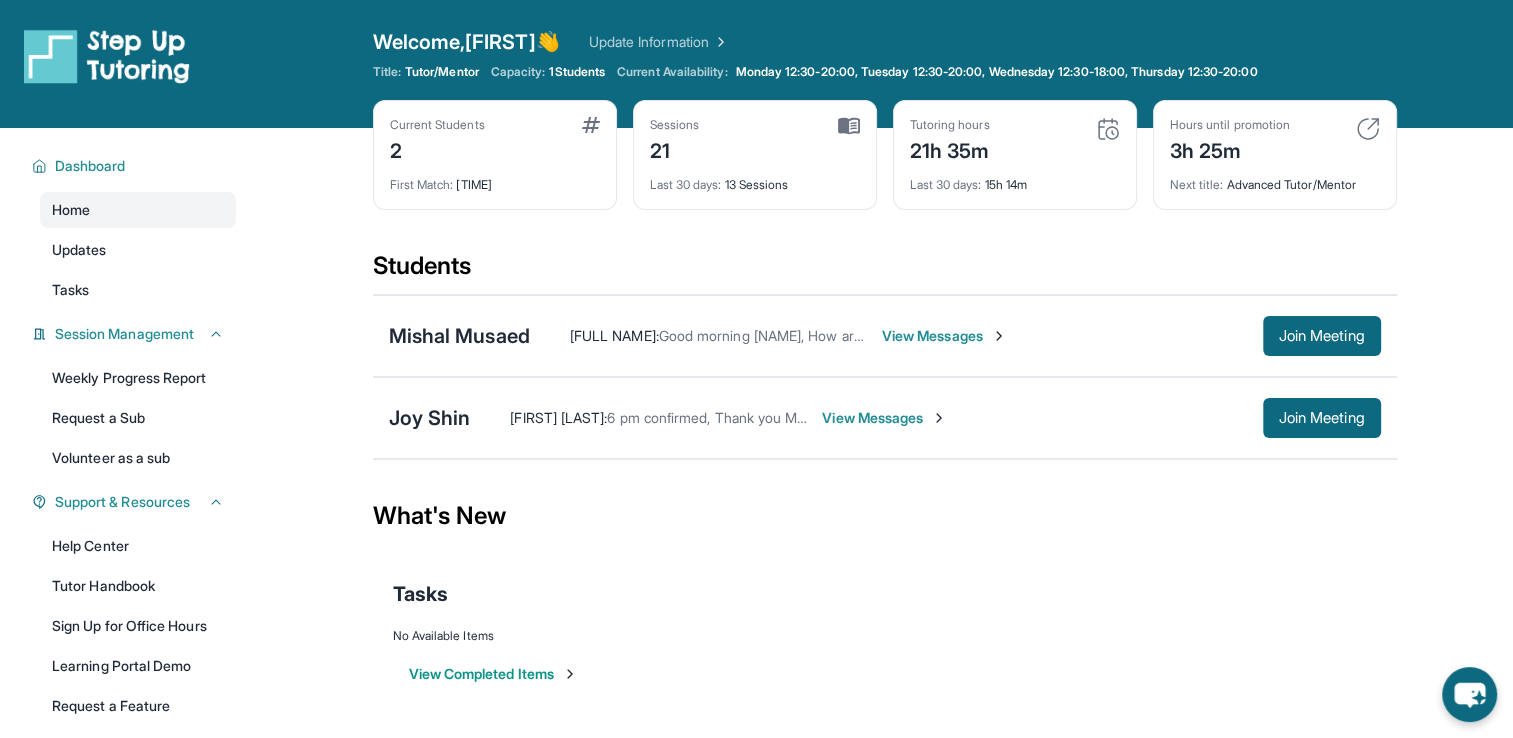 click on "View Messages" at bounding box center [944, 336] 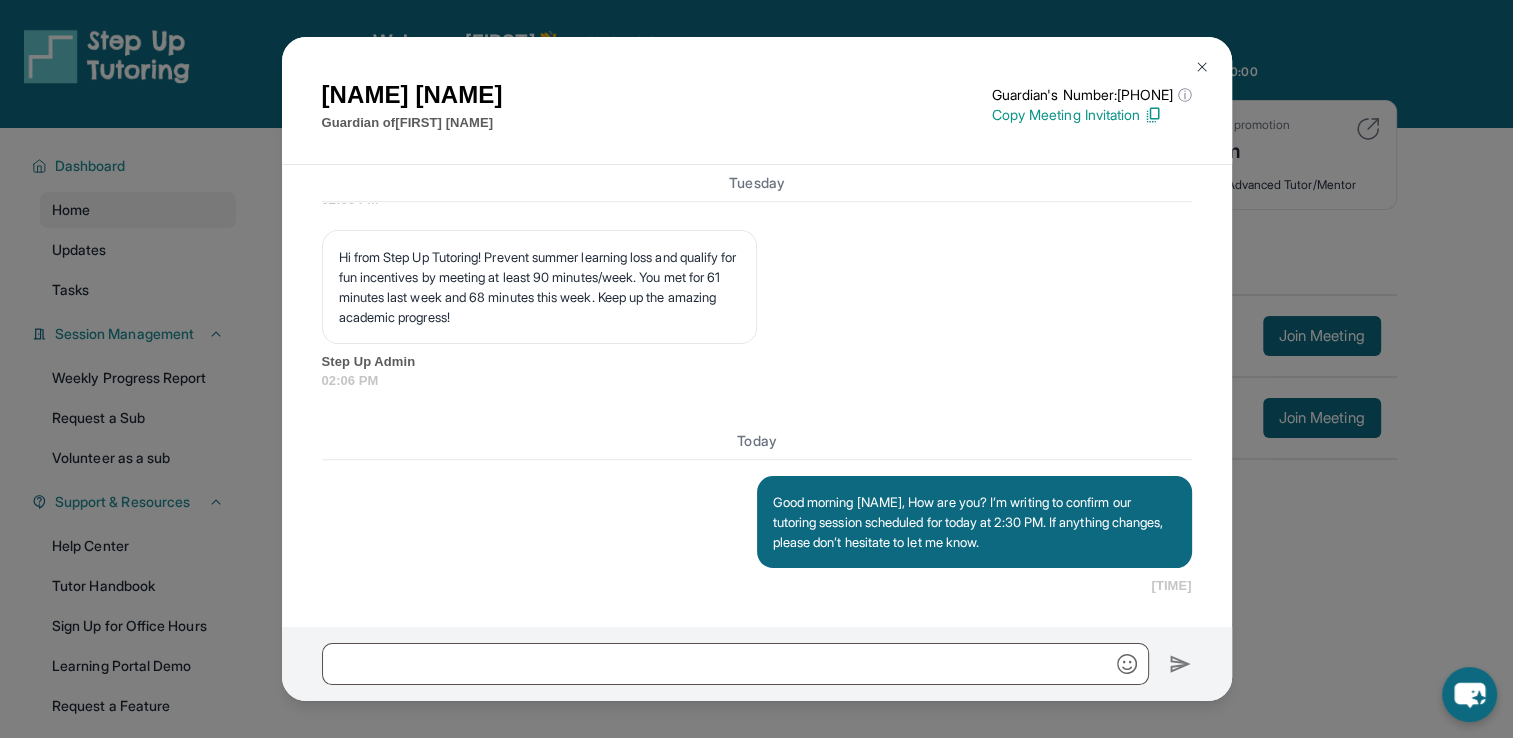 scroll, scrollTop: 17633, scrollLeft: 0, axis: vertical 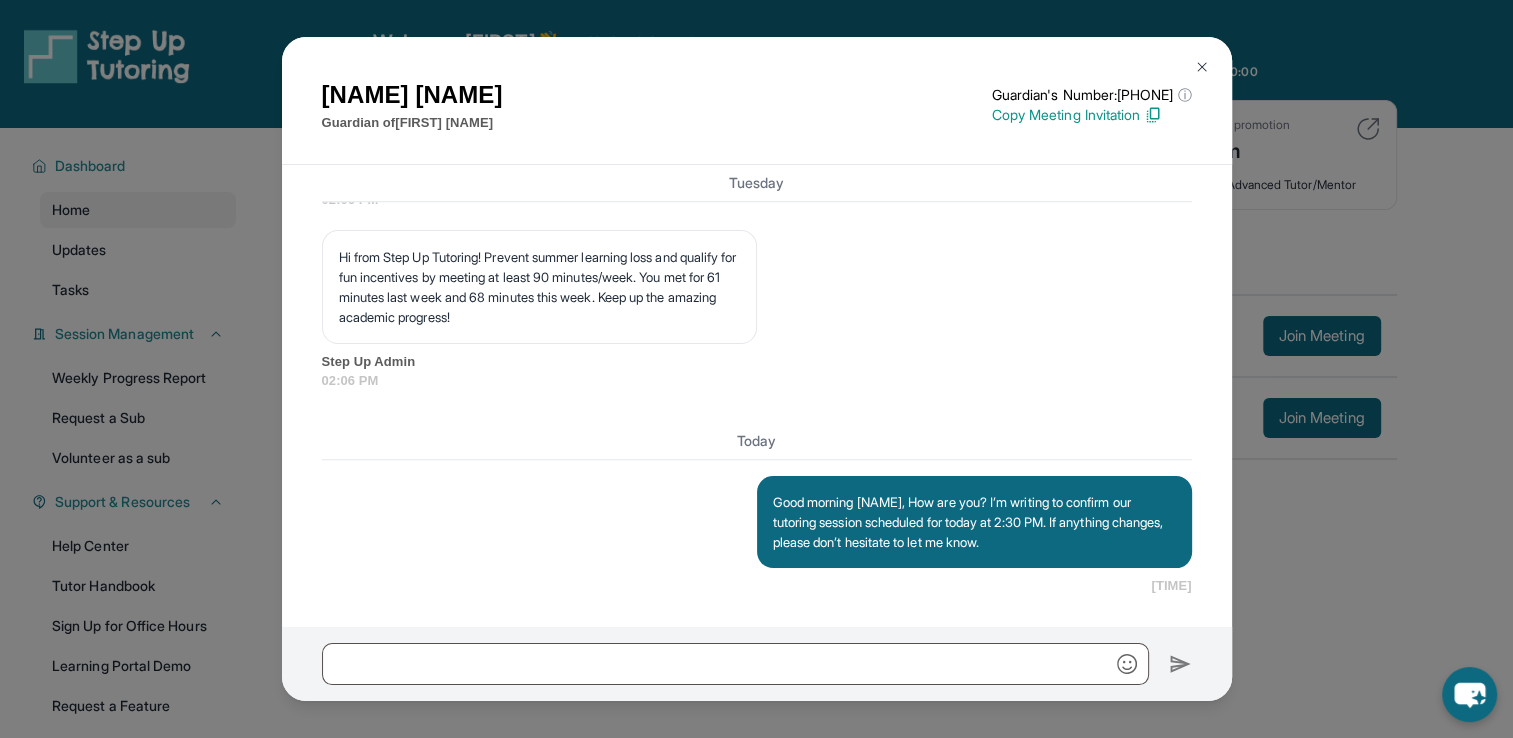 click at bounding box center [1202, 67] 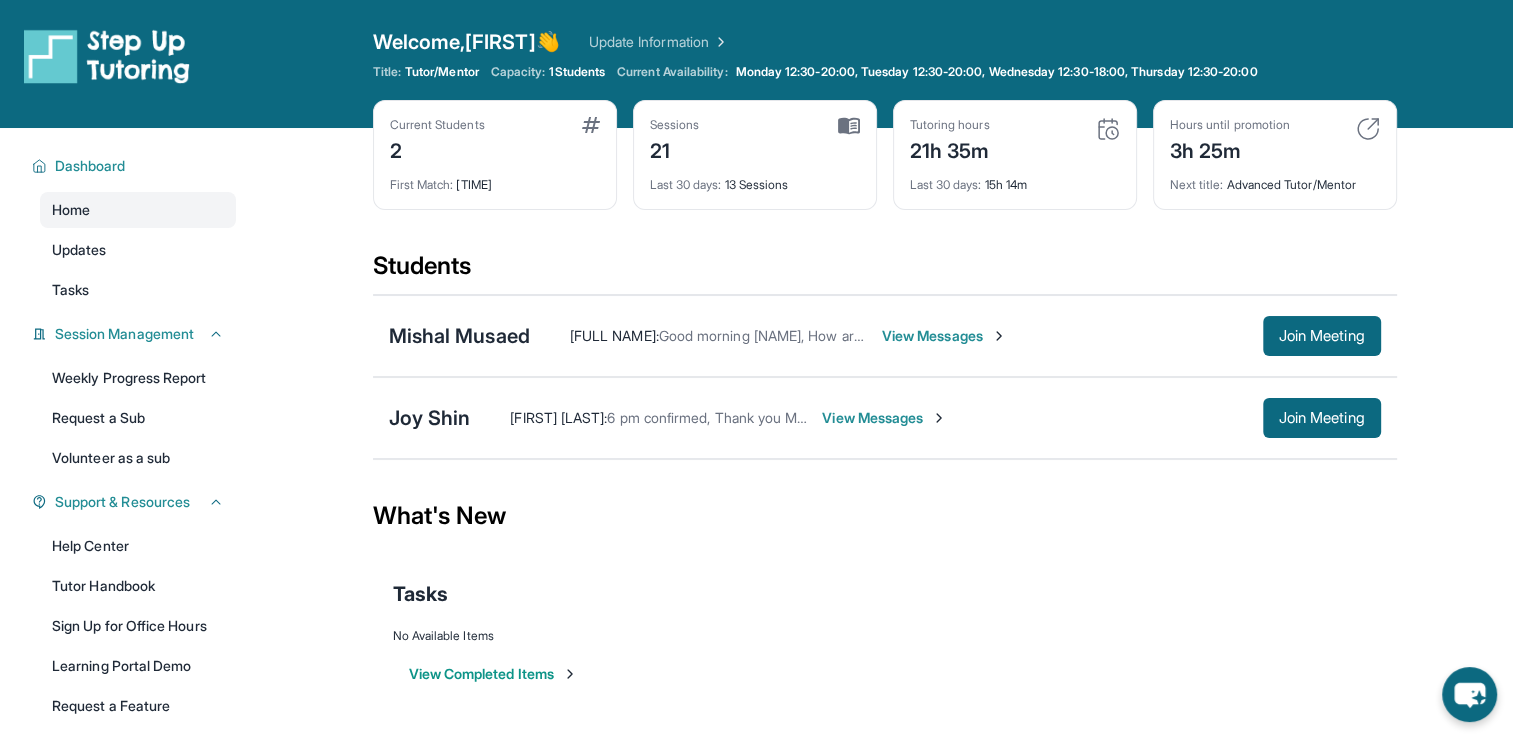 click on "View Messages" at bounding box center (884, 418) 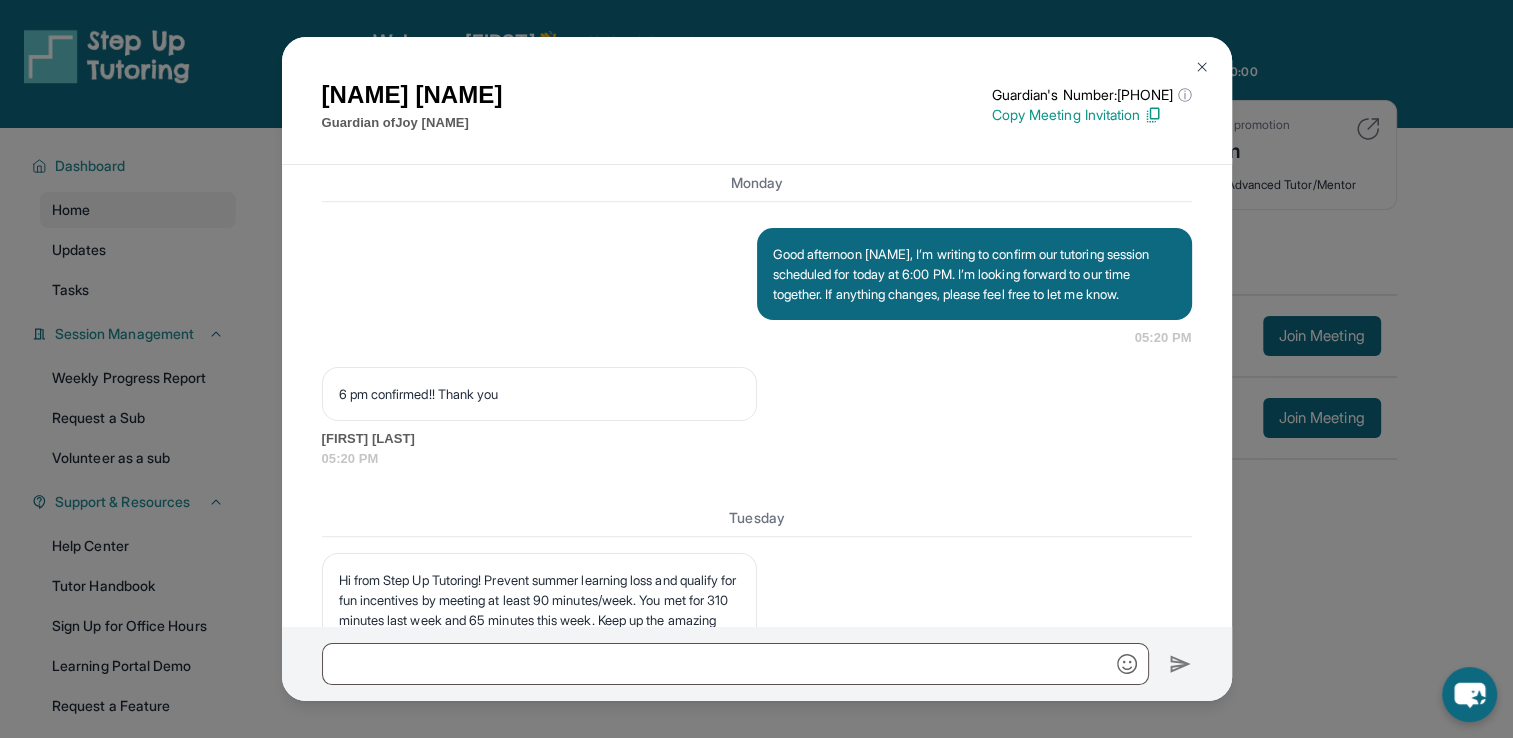 scroll, scrollTop: 18501, scrollLeft: 0, axis: vertical 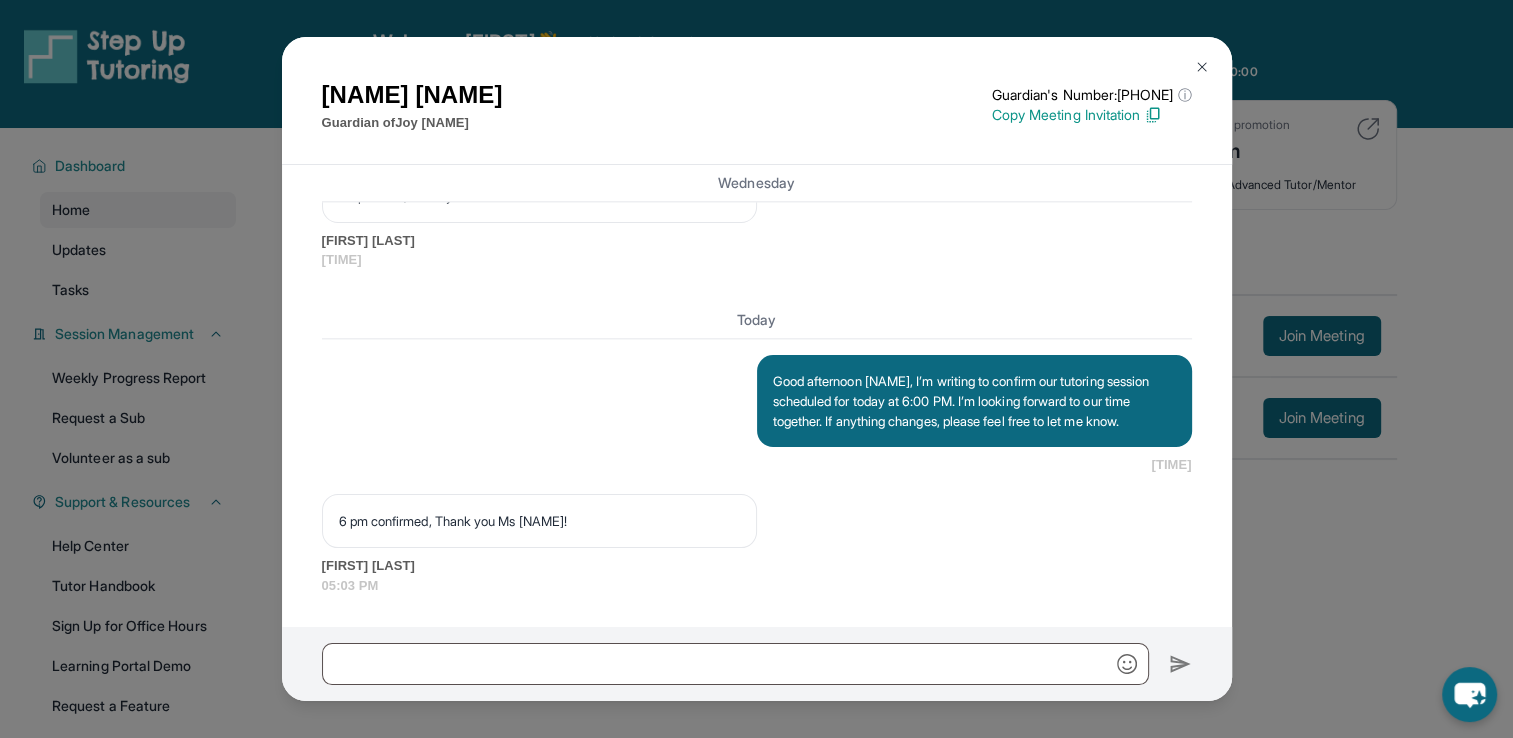 click at bounding box center [1202, 67] 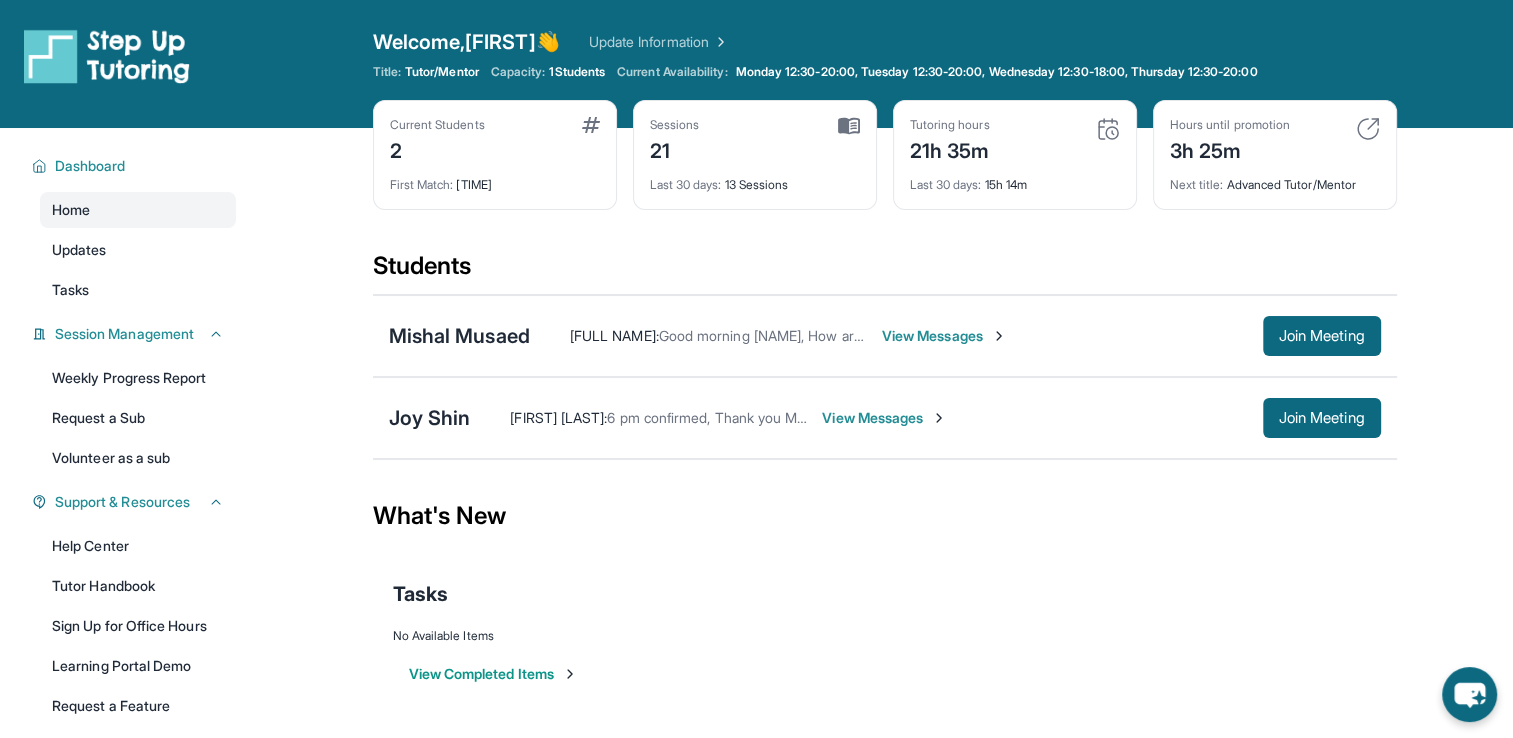 click on "View Messages" at bounding box center (944, 336) 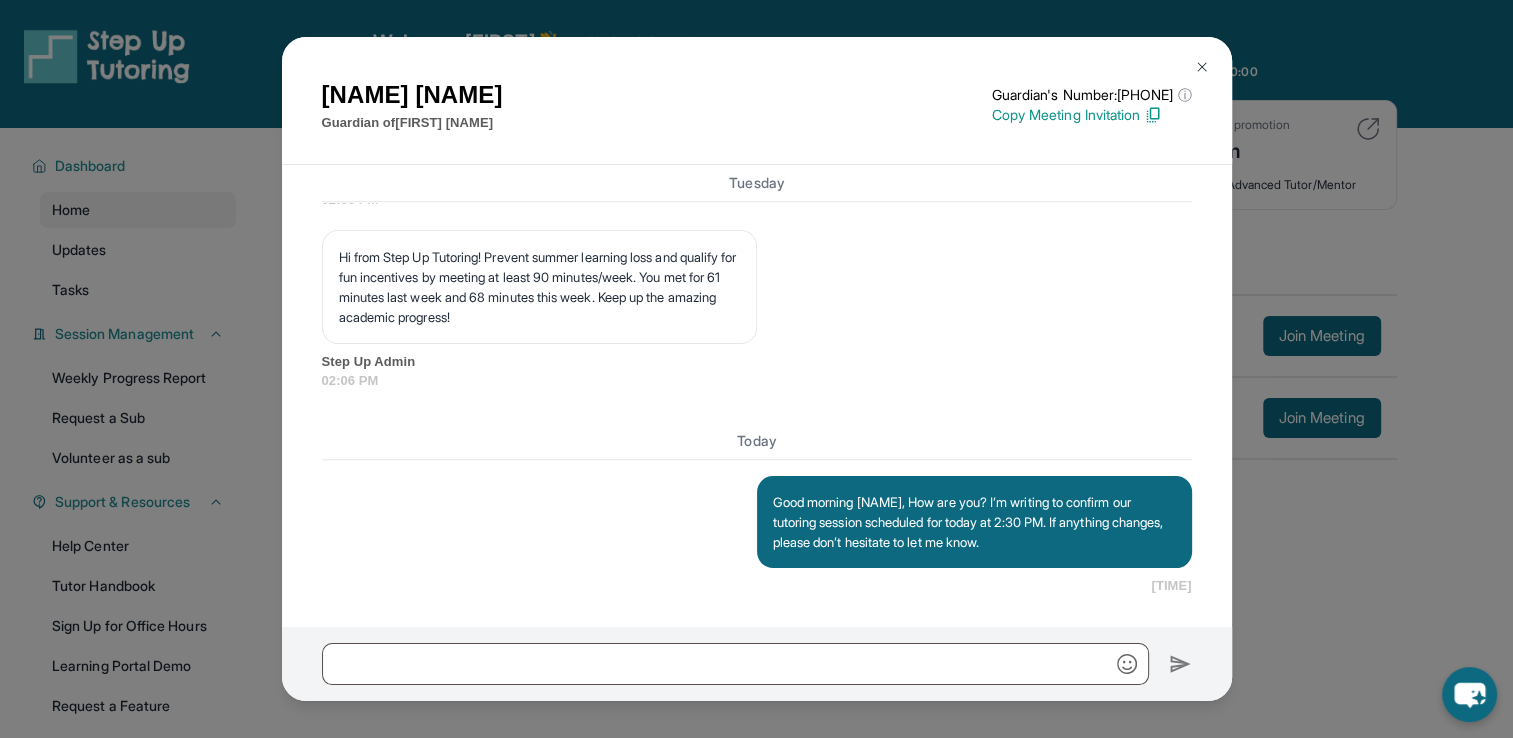scroll, scrollTop: 17633, scrollLeft: 0, axis: vertical 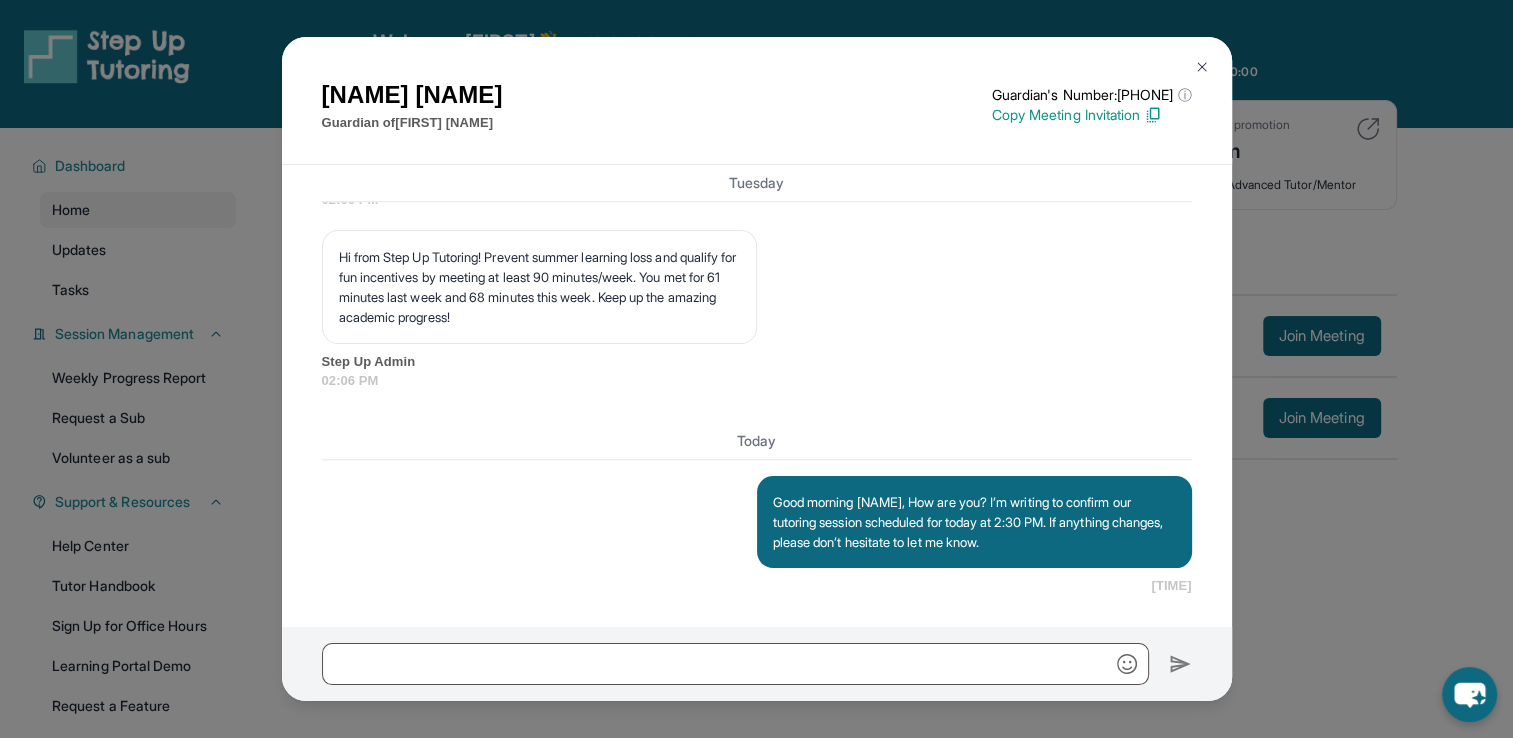 click at bounding box center [1202, 67] 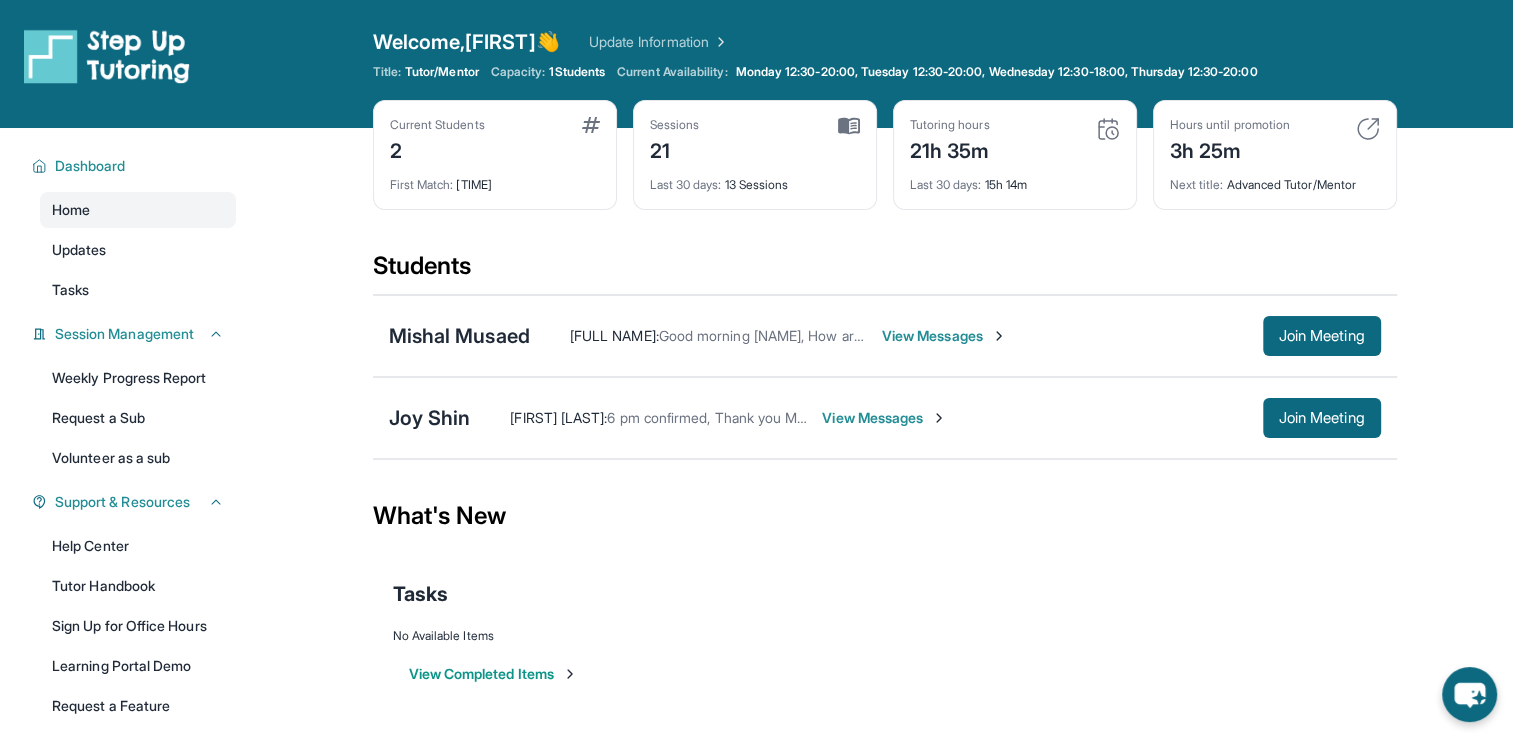 click on "View Messages" at bounding box center (944, 336) 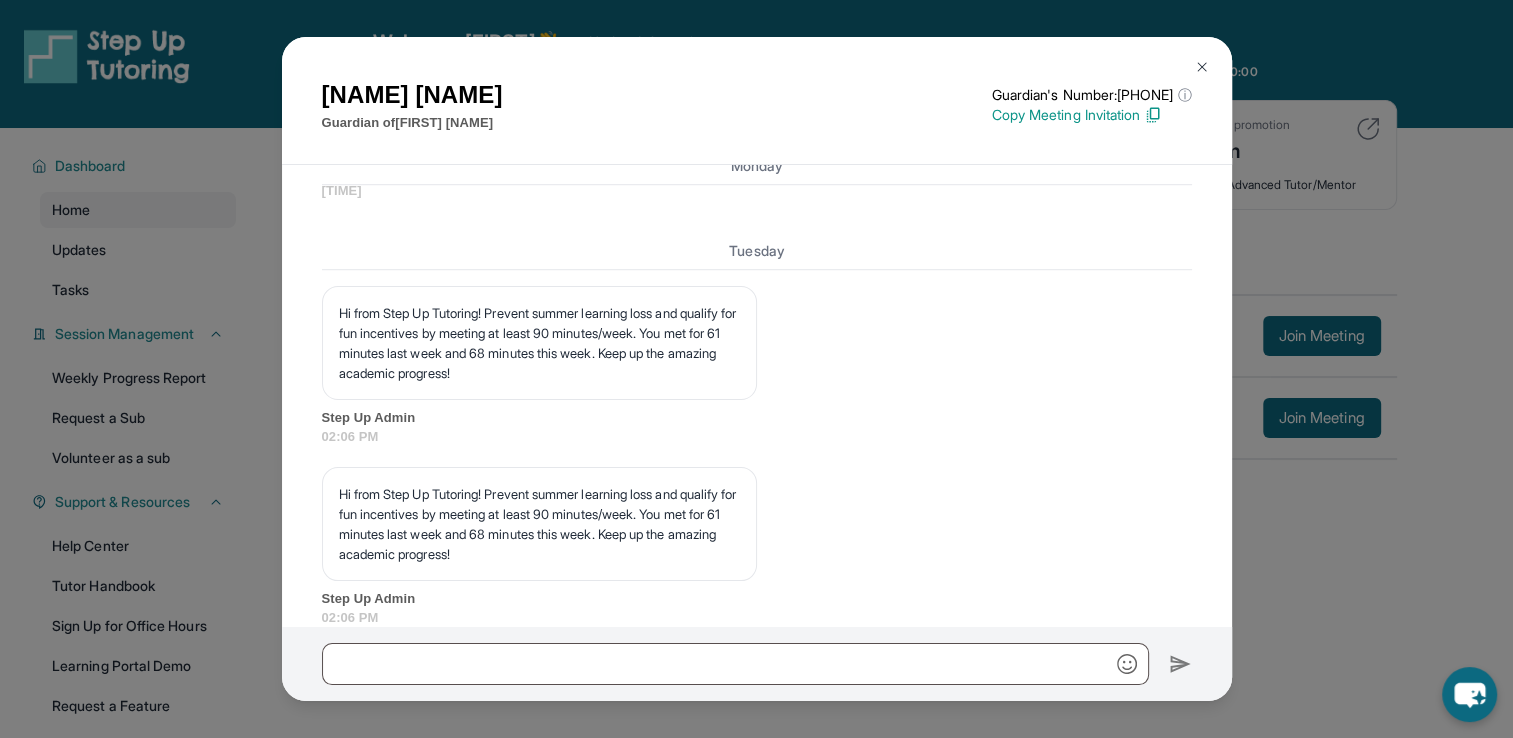 scroll, scrollTop: 17633, scrollLeft: 0, axis: vertical 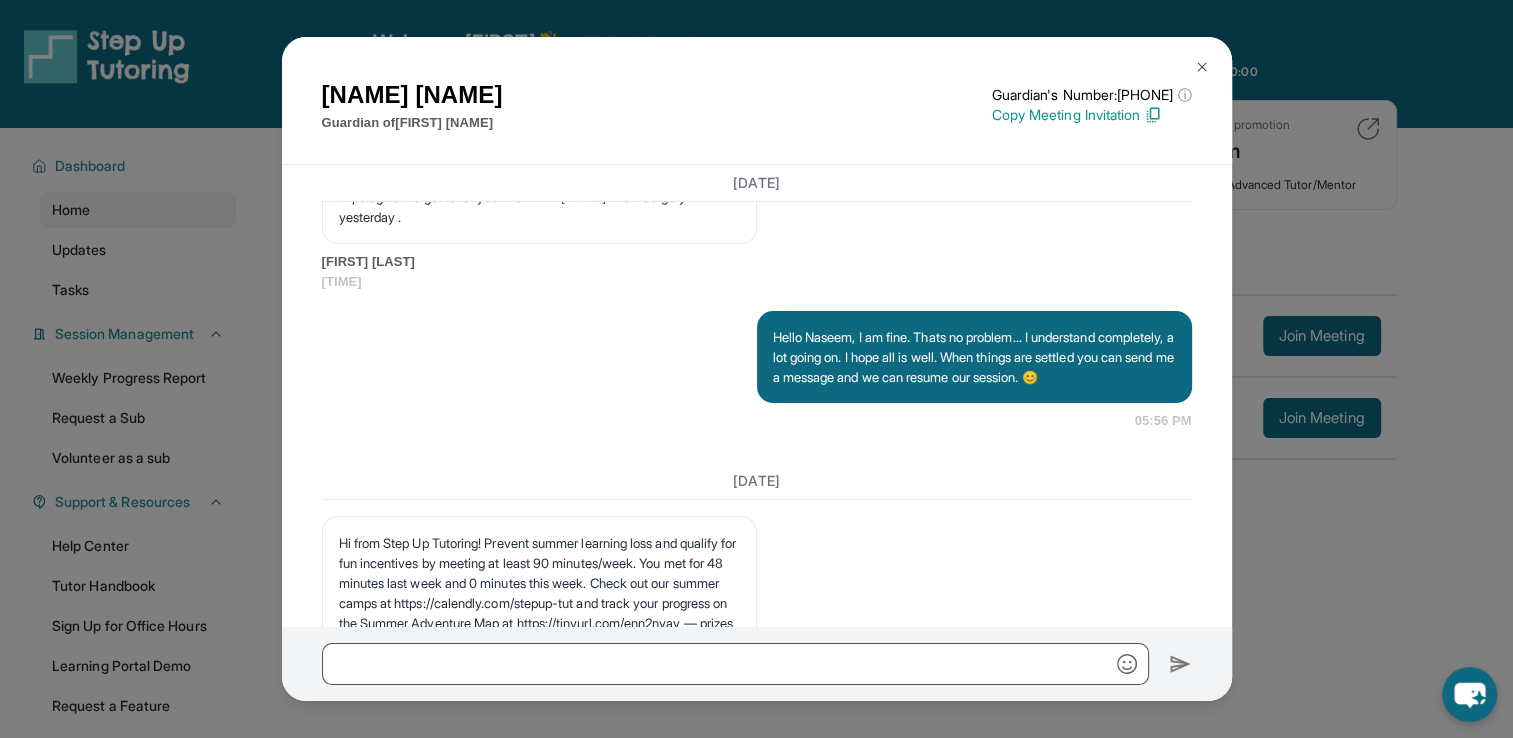 drag, startPoint x: 1003, startPoint y: 375, endPoint x: 1036, endPoint y: 432, distance: 65.863495 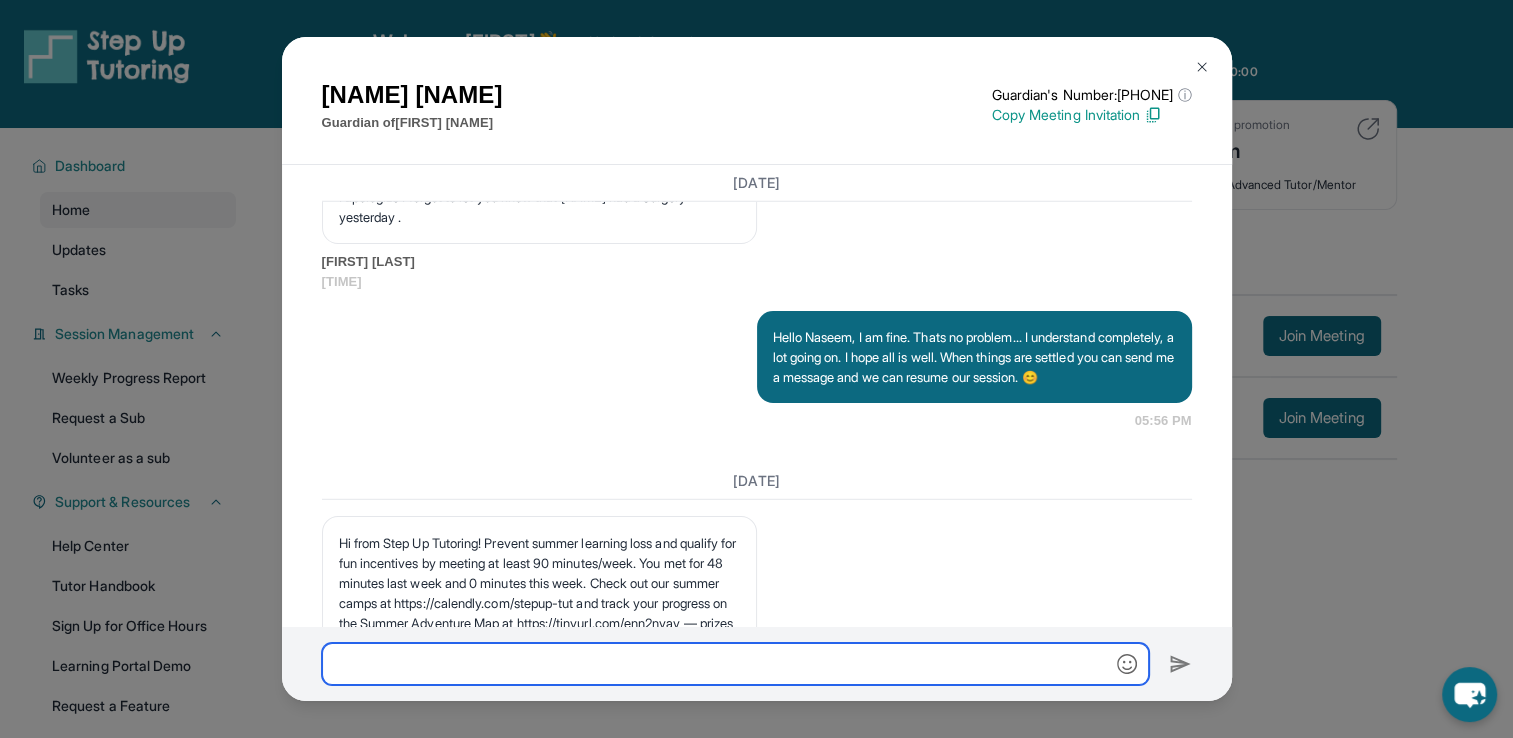 click at bounding box center (735, 664) 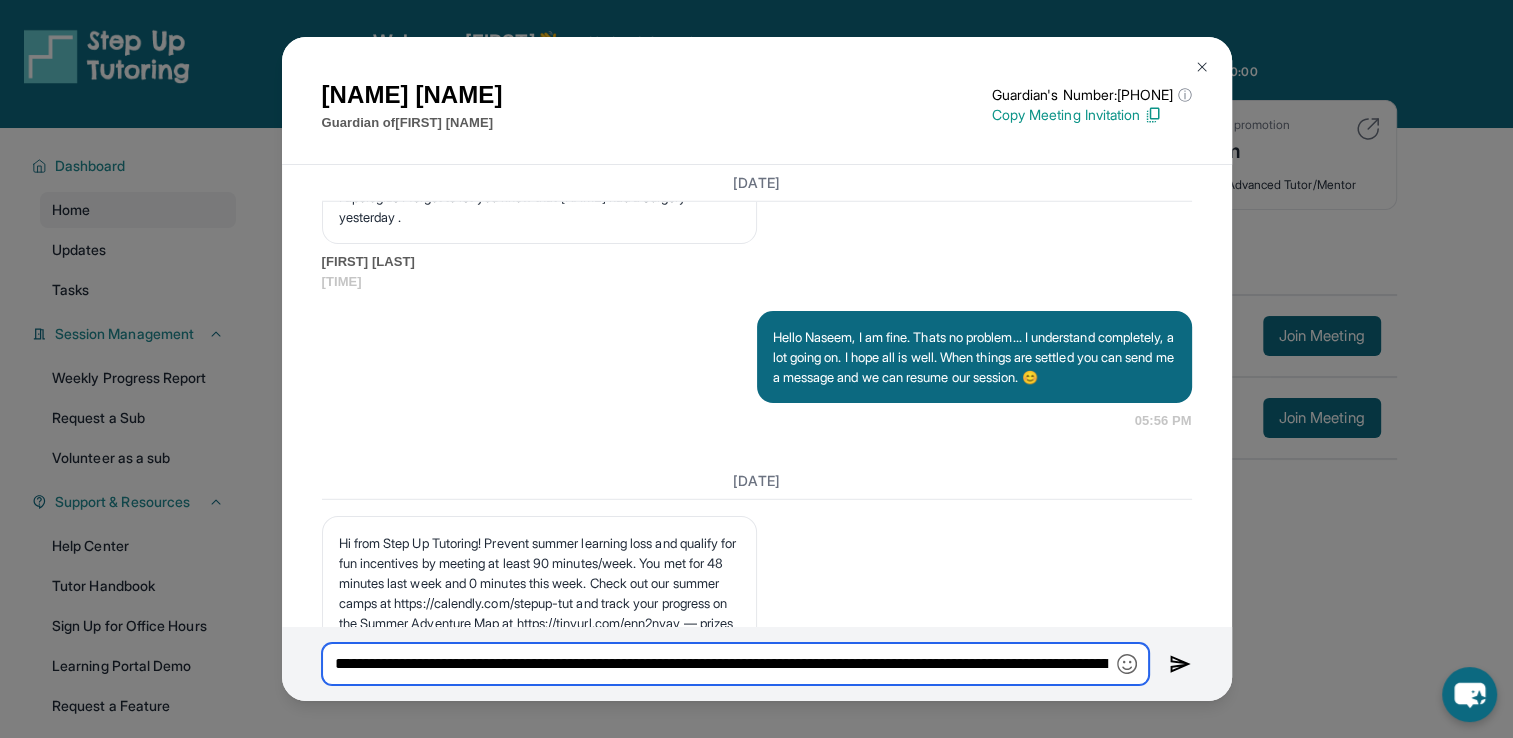 scroll, scrollTop: 0, scrollLeft: 662, axis: horizontal 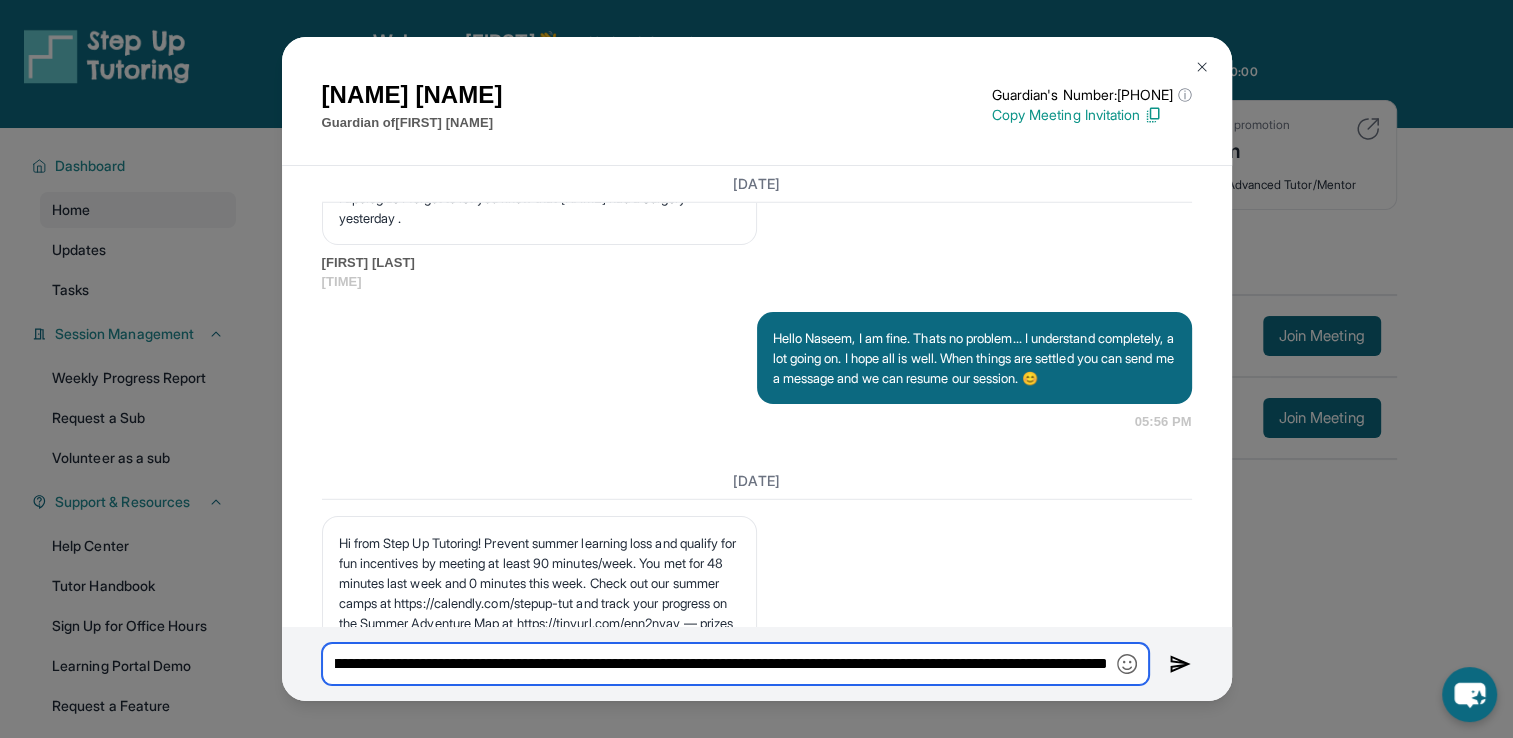 click on "**********" at bounding box center (735, 664) 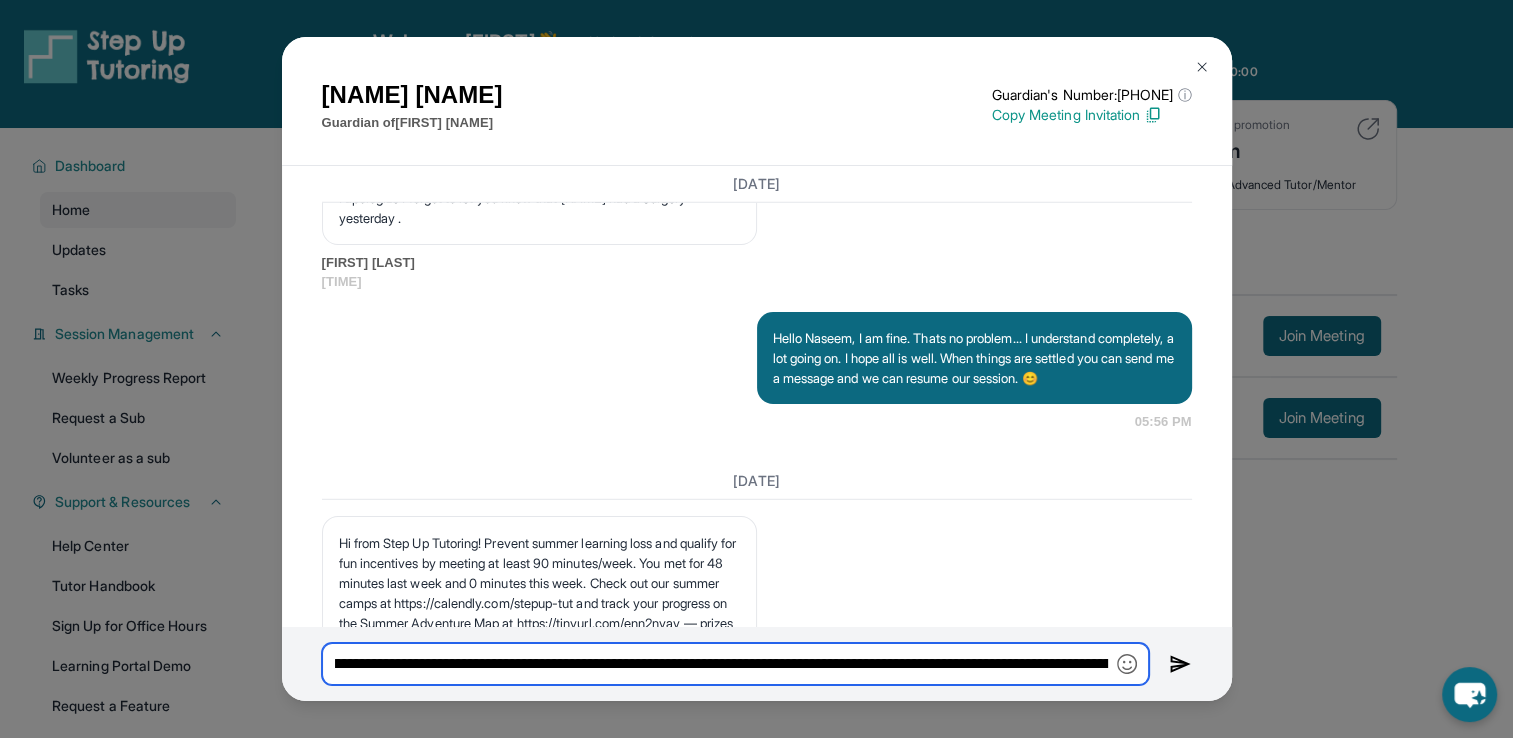 scroll, scrollTop: 0, scrollLeft: 199, axis: horizontal 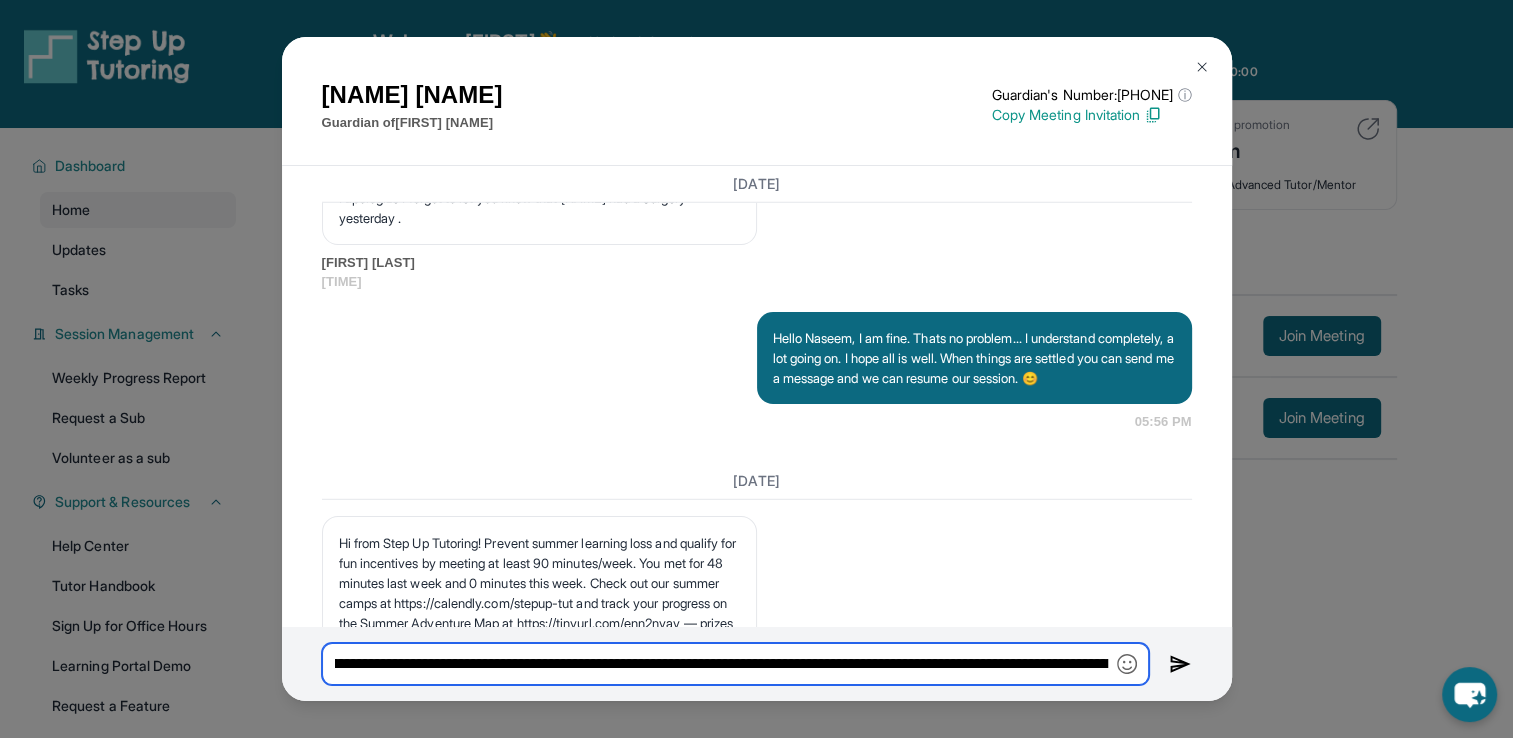 click on "**********" at bounding box center (735, 664) 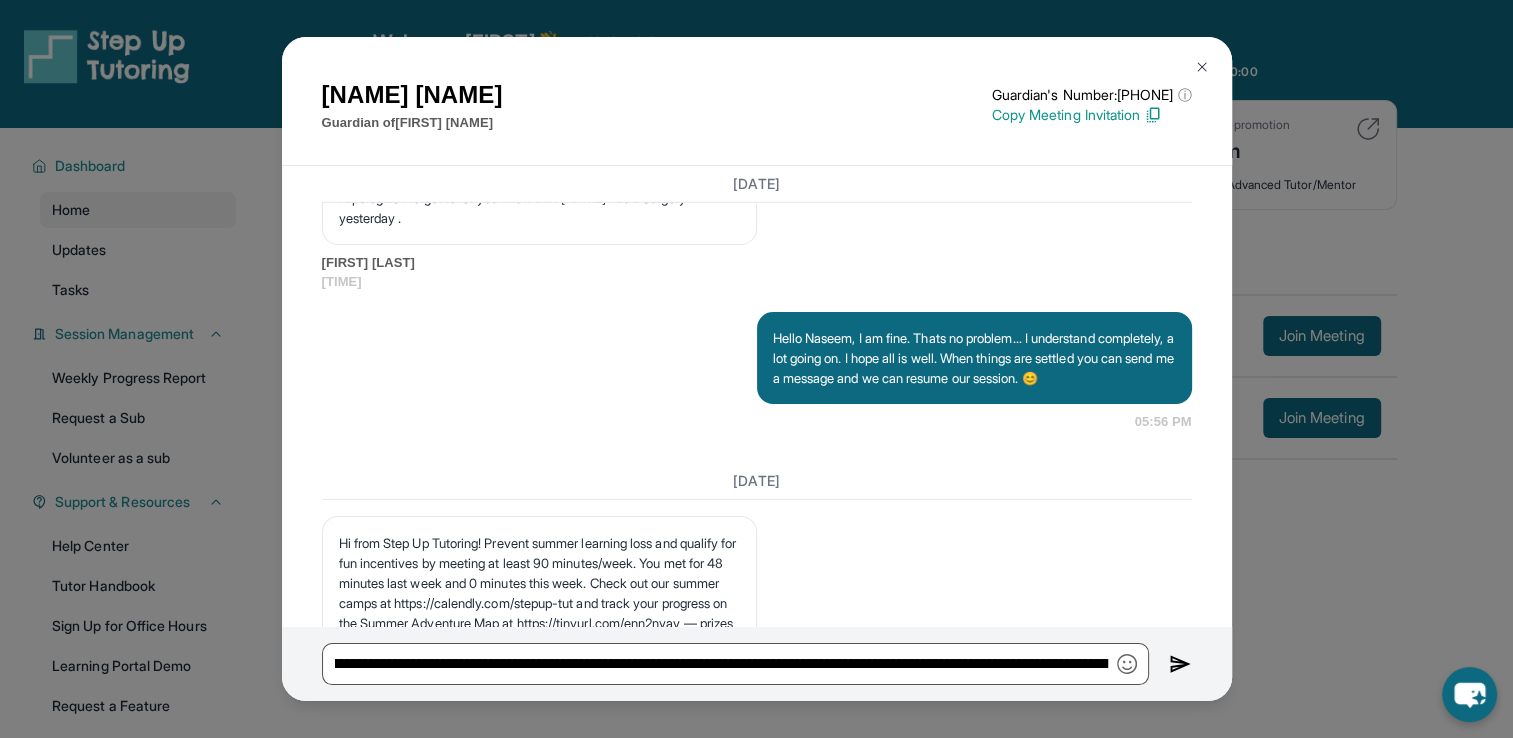 scroll, scrollTop: 0, scrollLeft: 0, axis: both 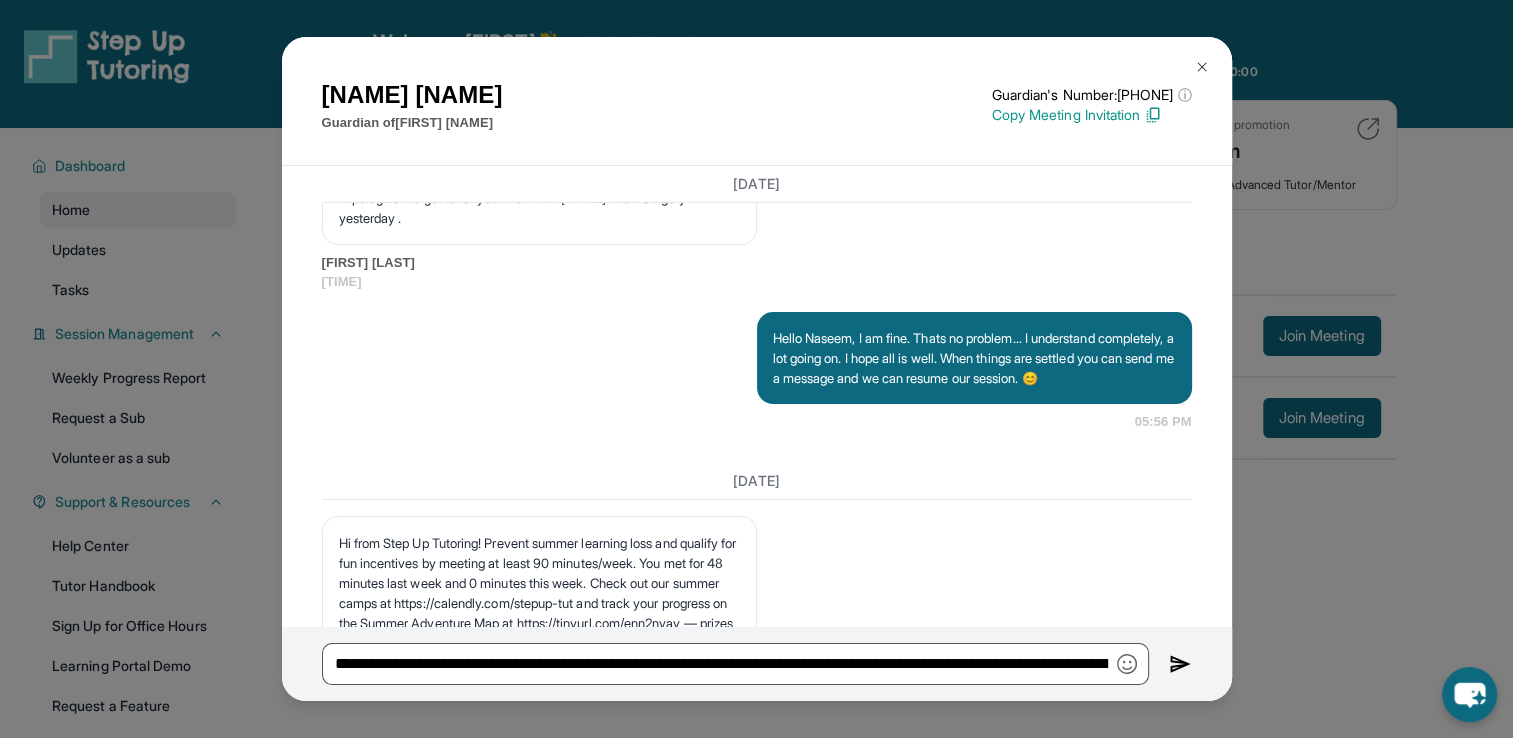 click at bounding box center [1180, 664] 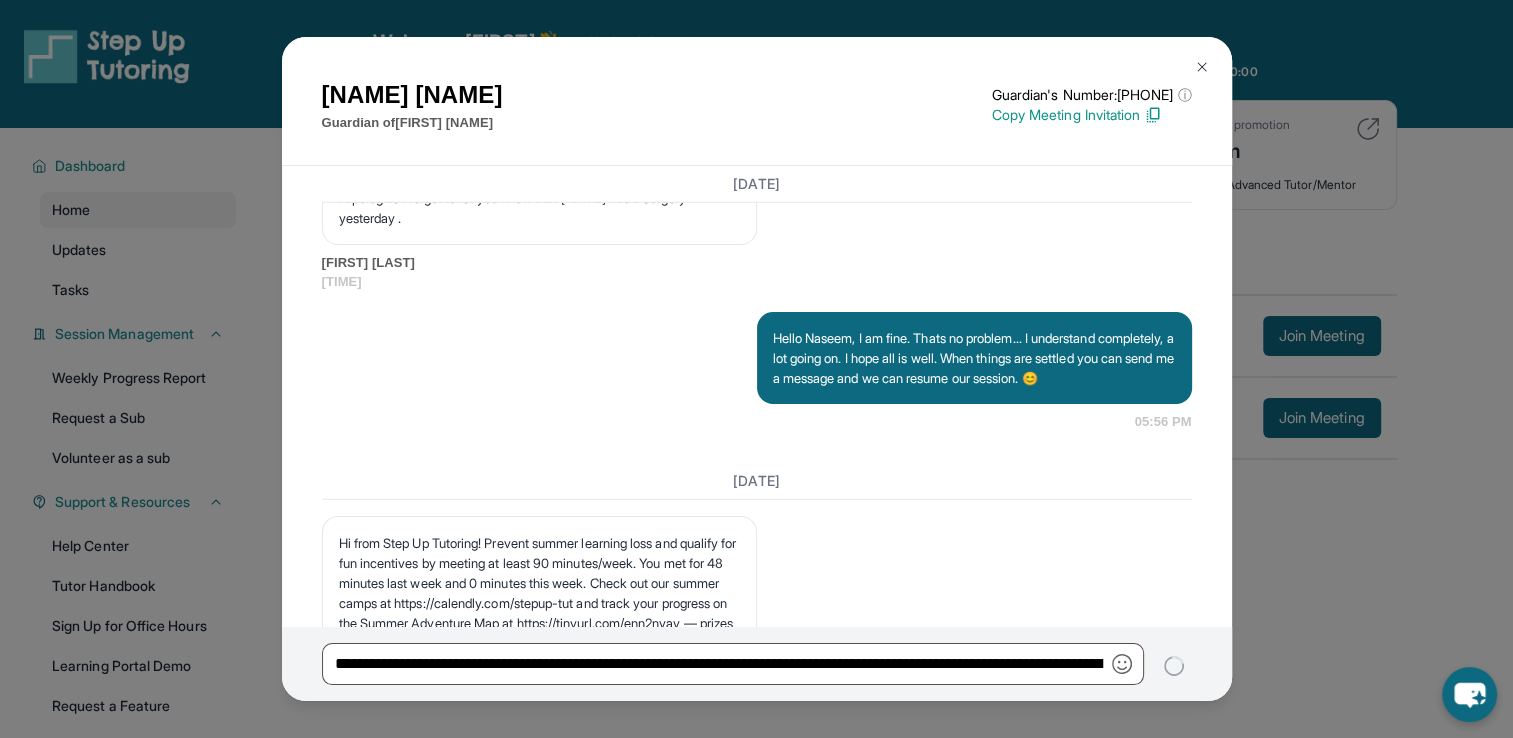 type 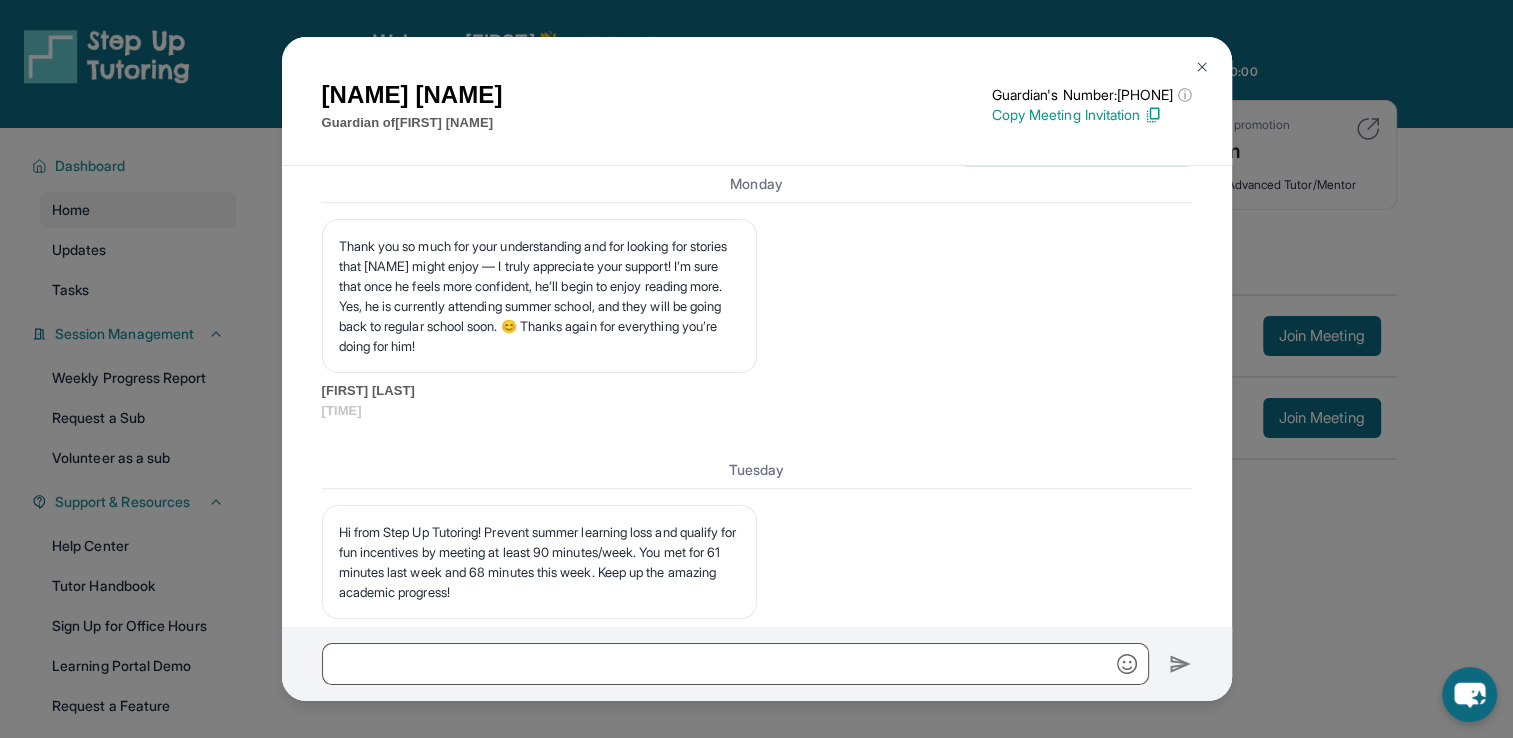 scroll, scrollTop: 16389, scrollLeft: 0, axis: vertical 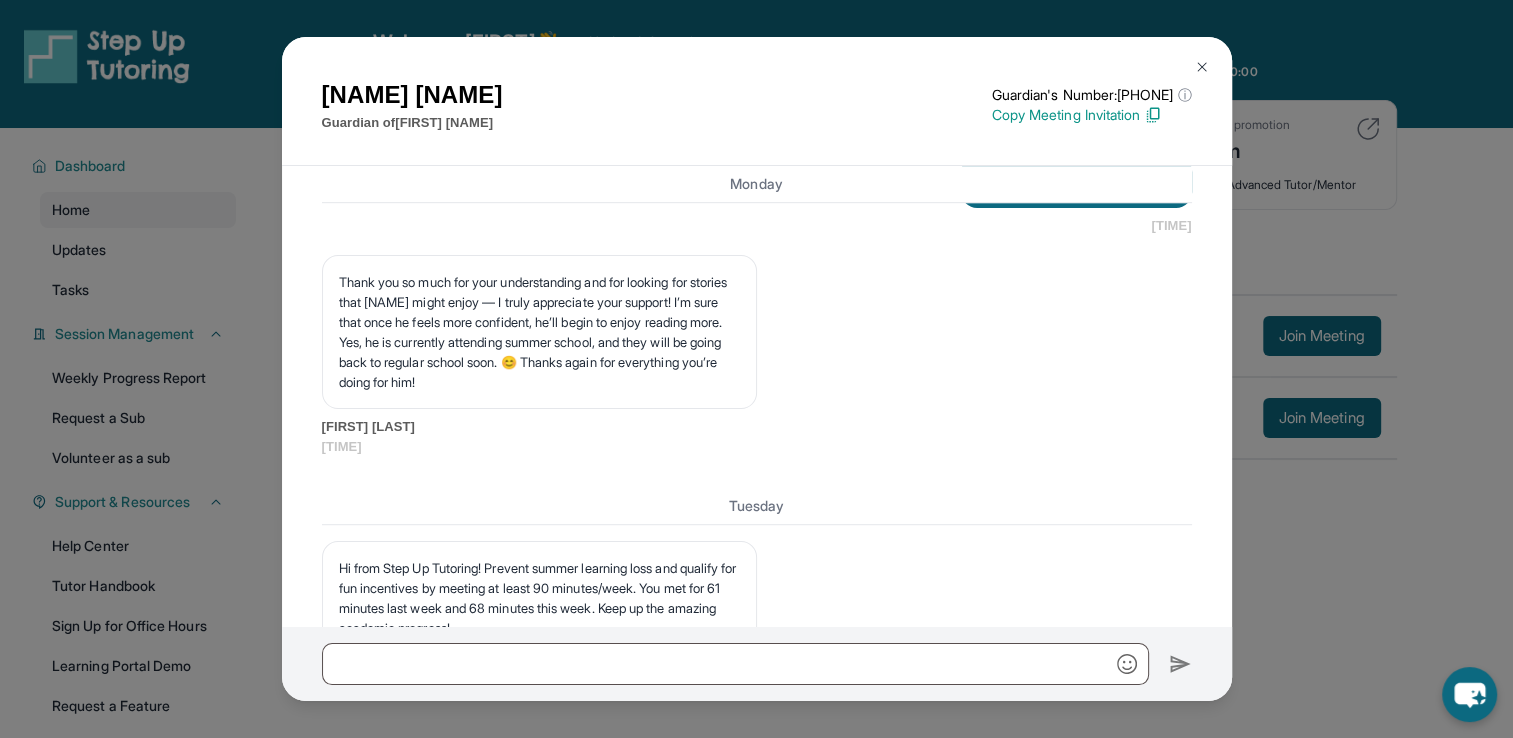 click at bounding box center [1202, 67] 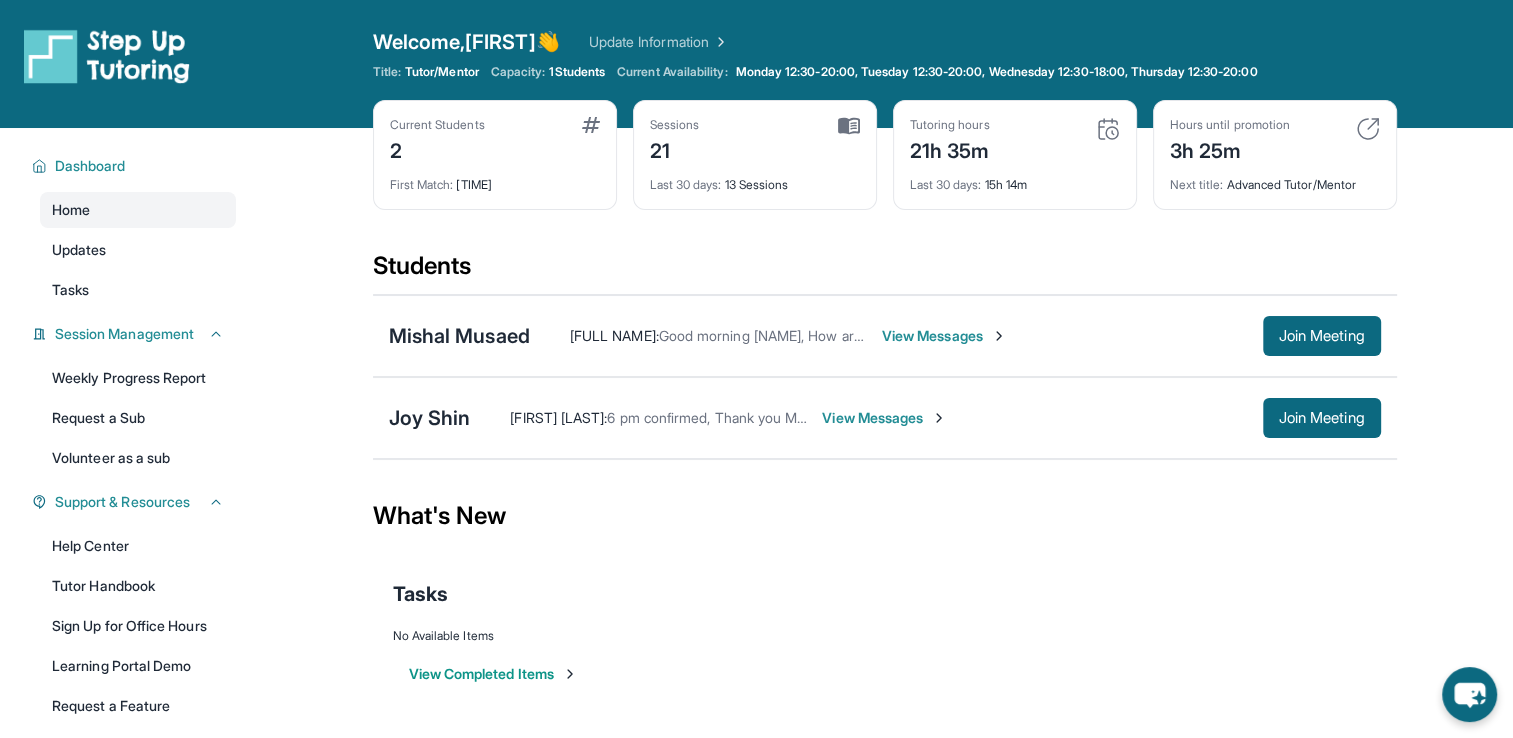 click on "View Messages" at bounding box center (944, 336) 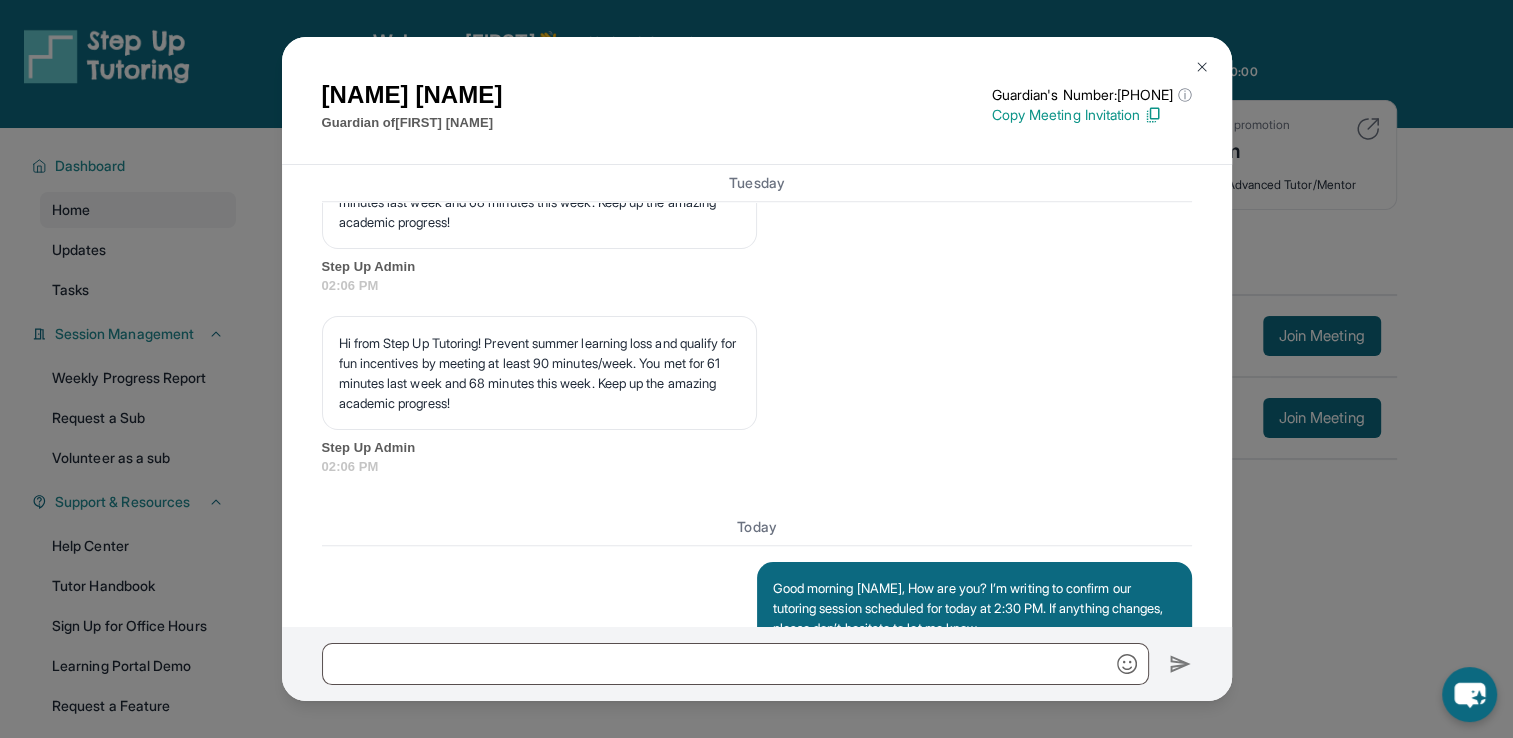 scroll, scrollTop: 17792, scrollLeft: 0, axis: vertical 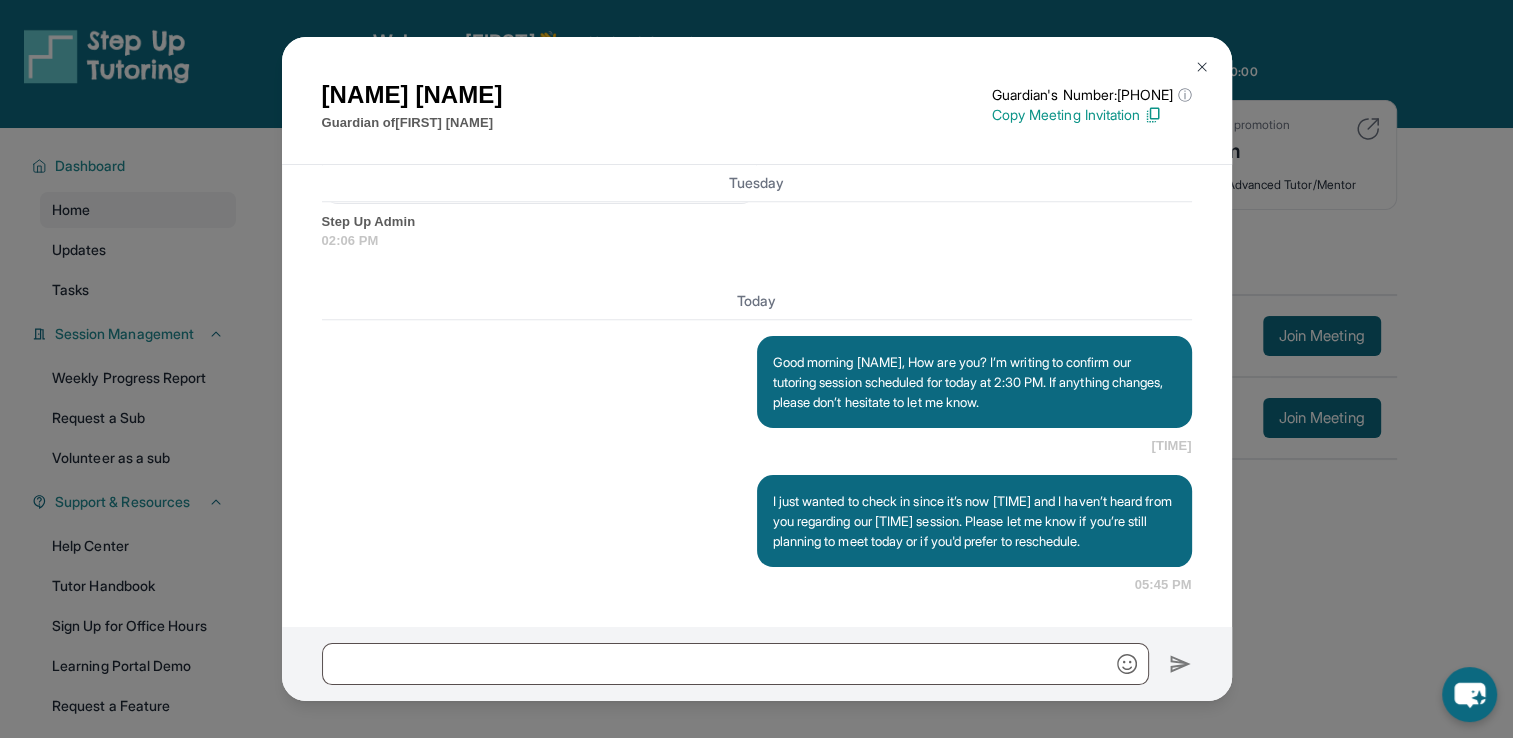 click at bounding box center [1202, 67] 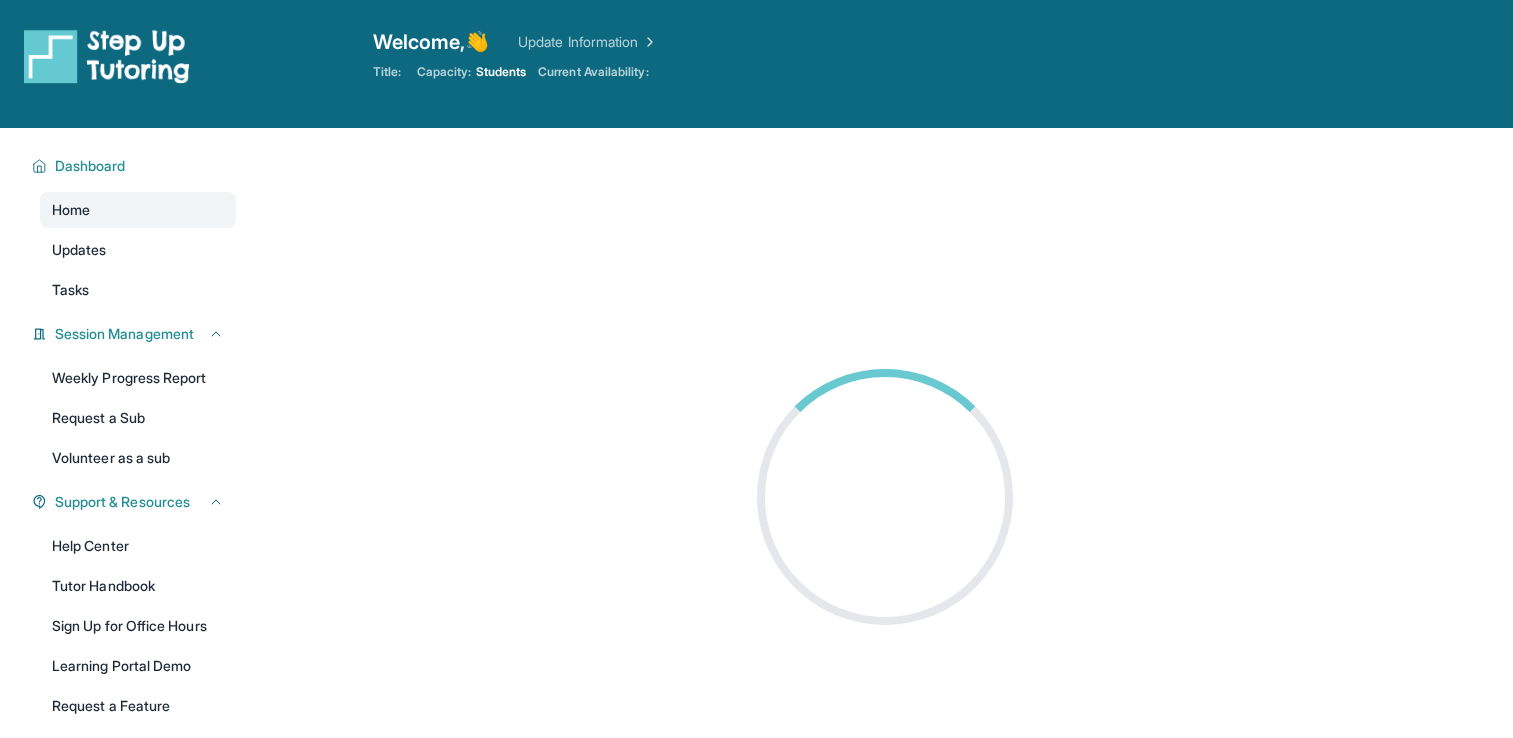 scroll, scrollTop: 0, scrollLeft: 0, axis: both 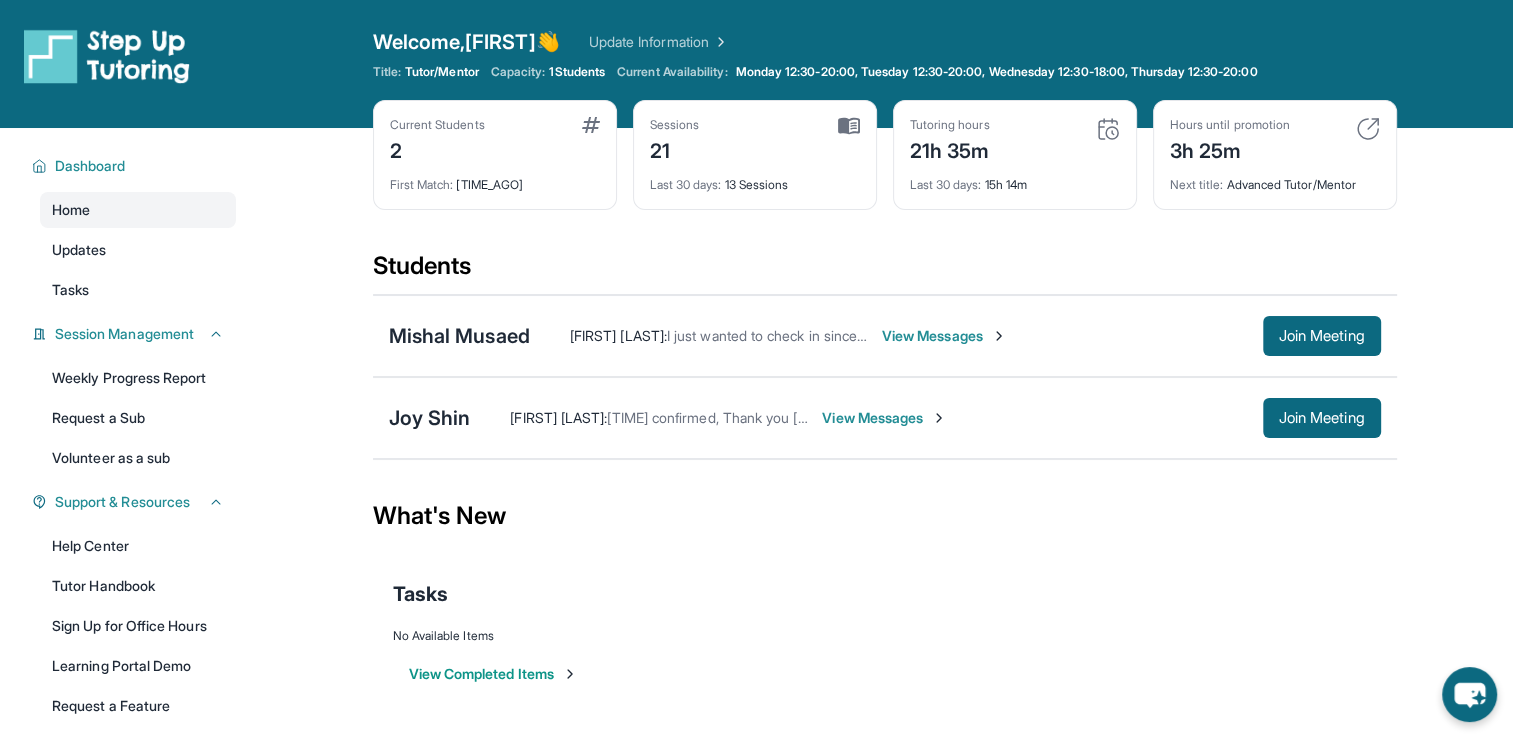 click on "View Messages" at bounding box center (944, 336) 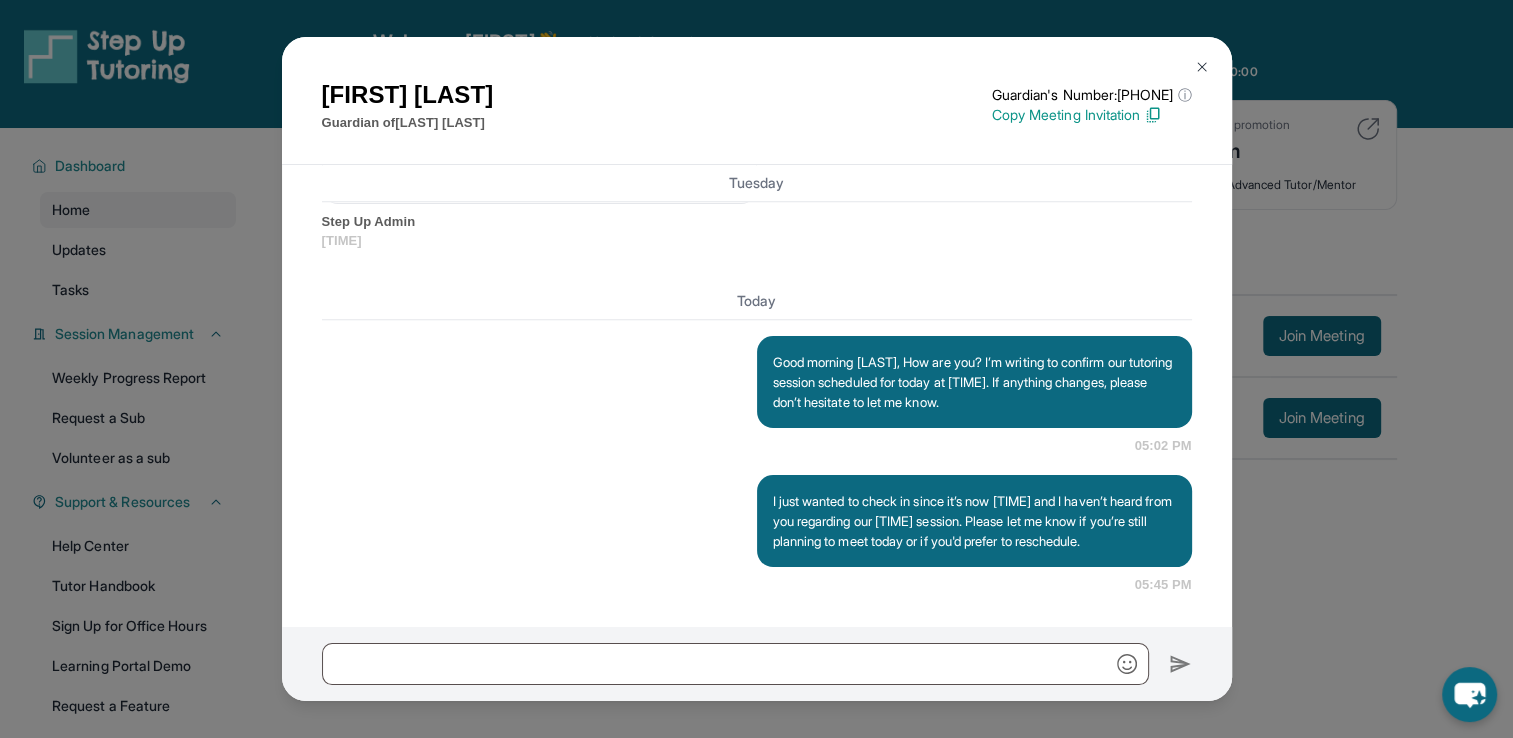 scroll, scrollTop: 17792, scrollLeft: 0, axis: vertical 